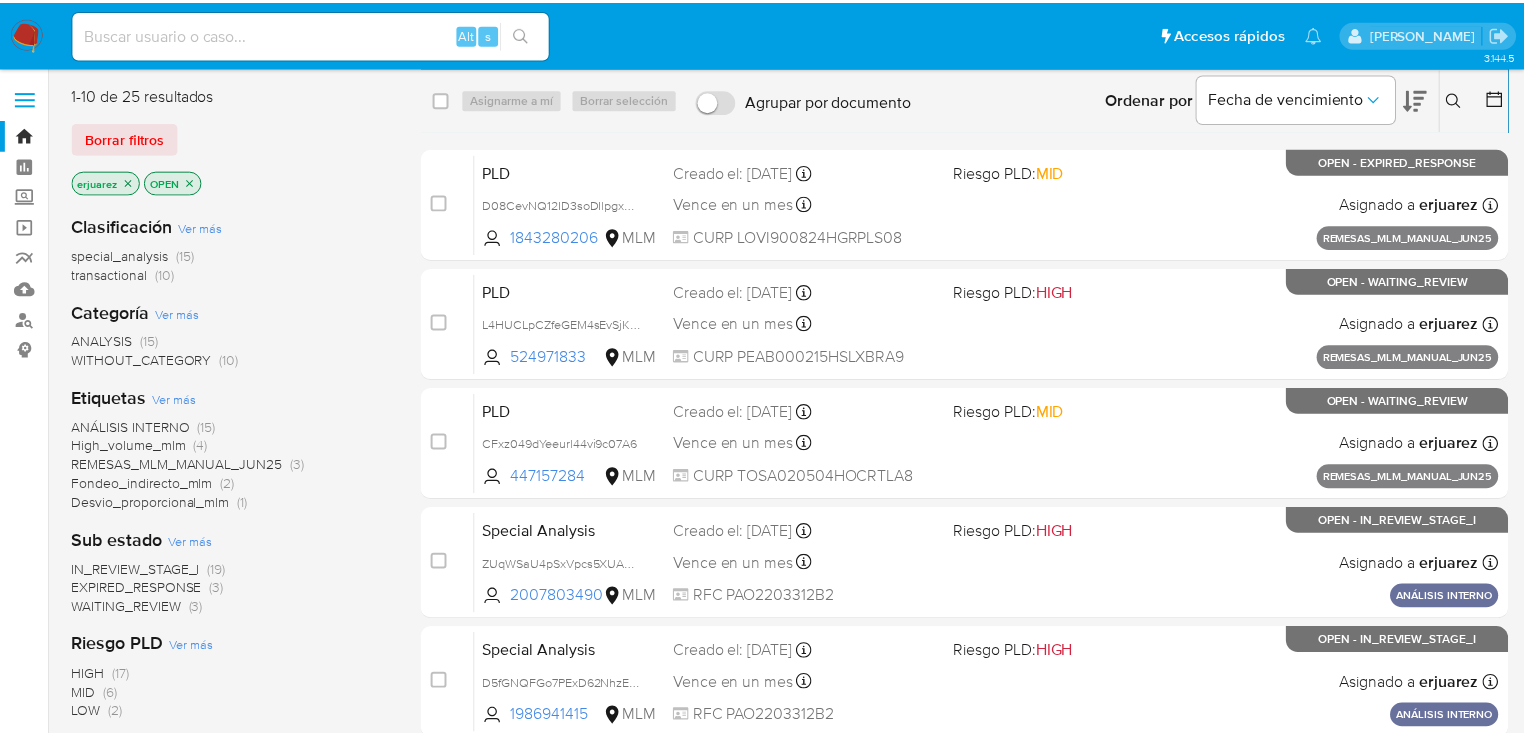 scroll, scrollTop: 0, scrollLeft: 0, axis: both 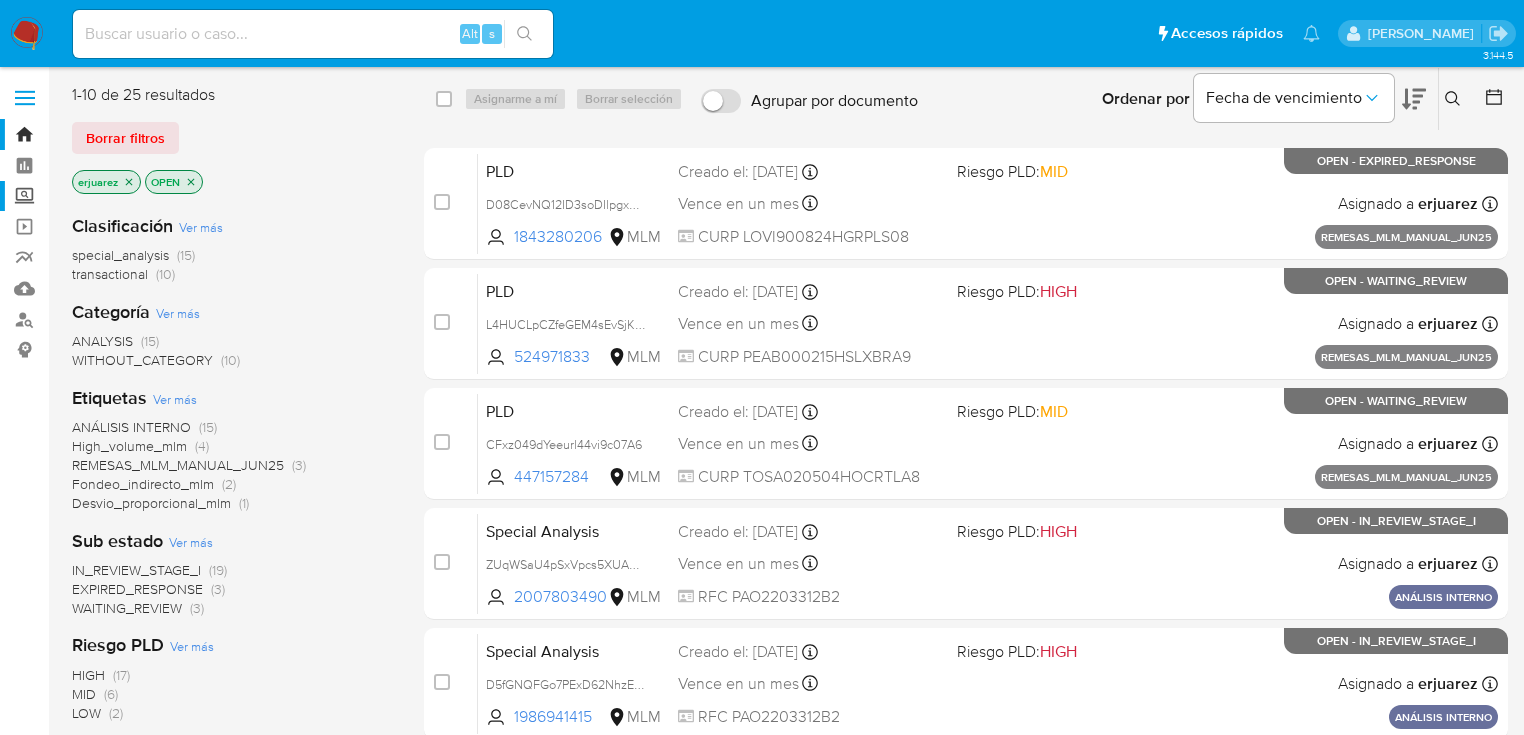 click on "Screening" at bounding box center (119, 196) 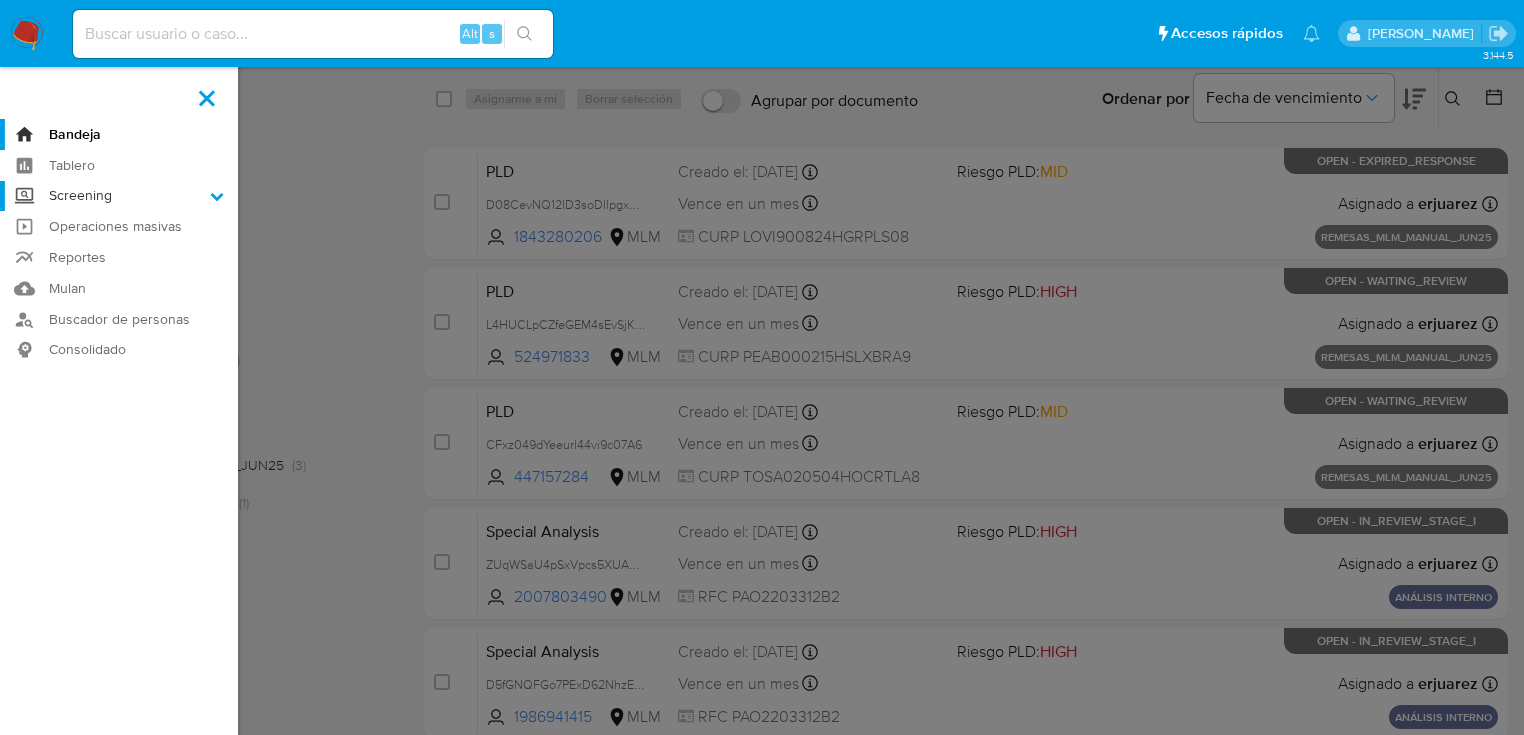 click on "Screening" at bounding box center [0, 0] 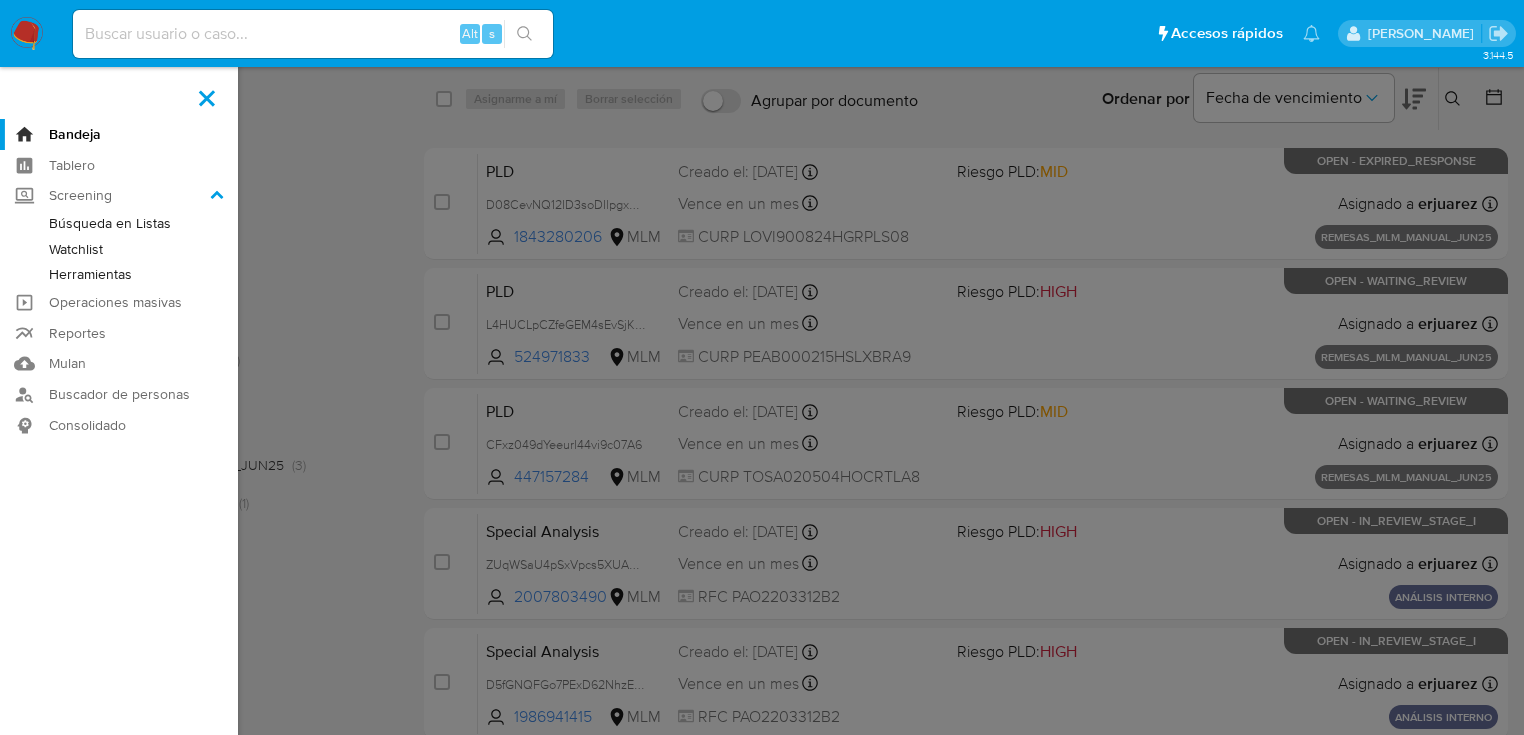 click on "Herramientas" at bounding box center (119, 274) 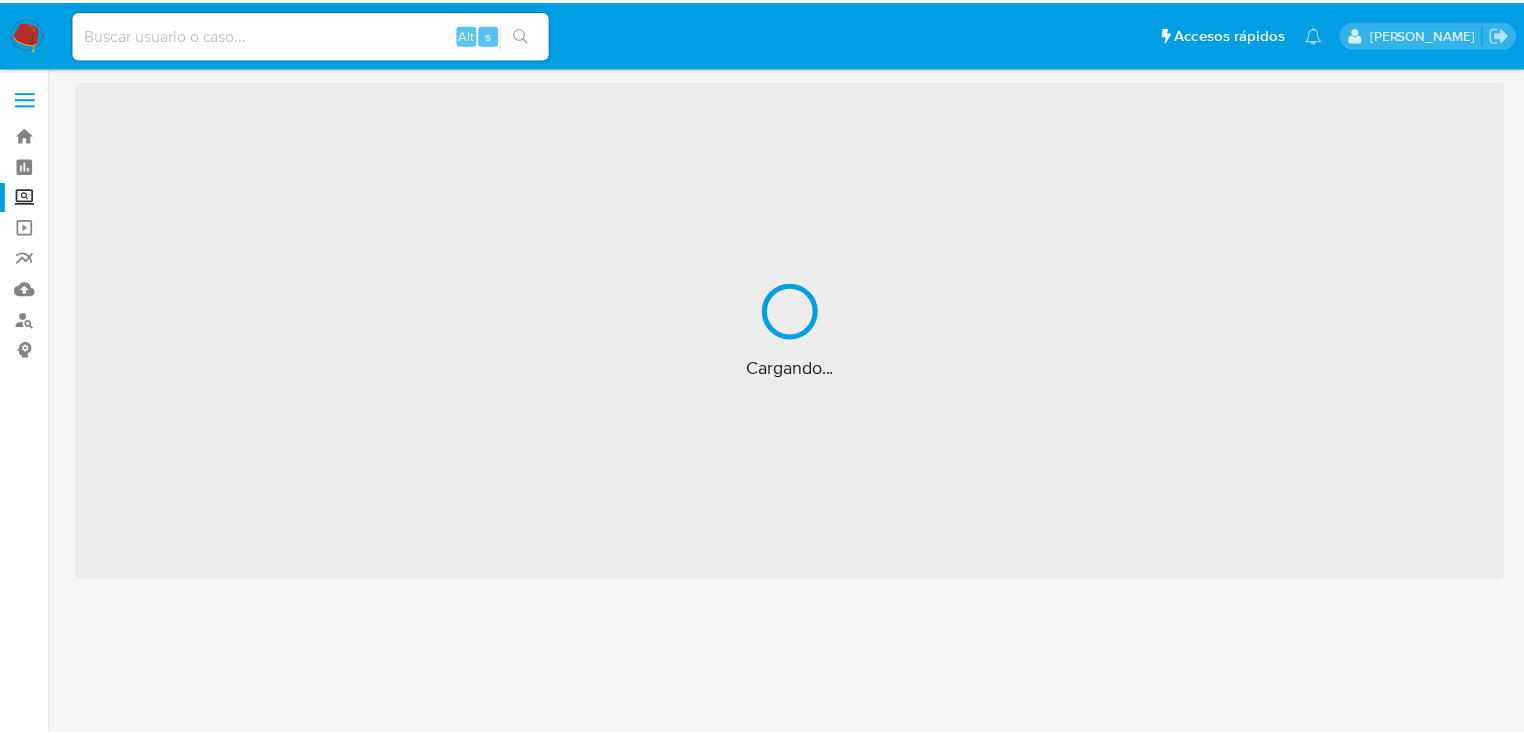 scroll, scrollTop: 0, scrollLeft: 0, axis: both 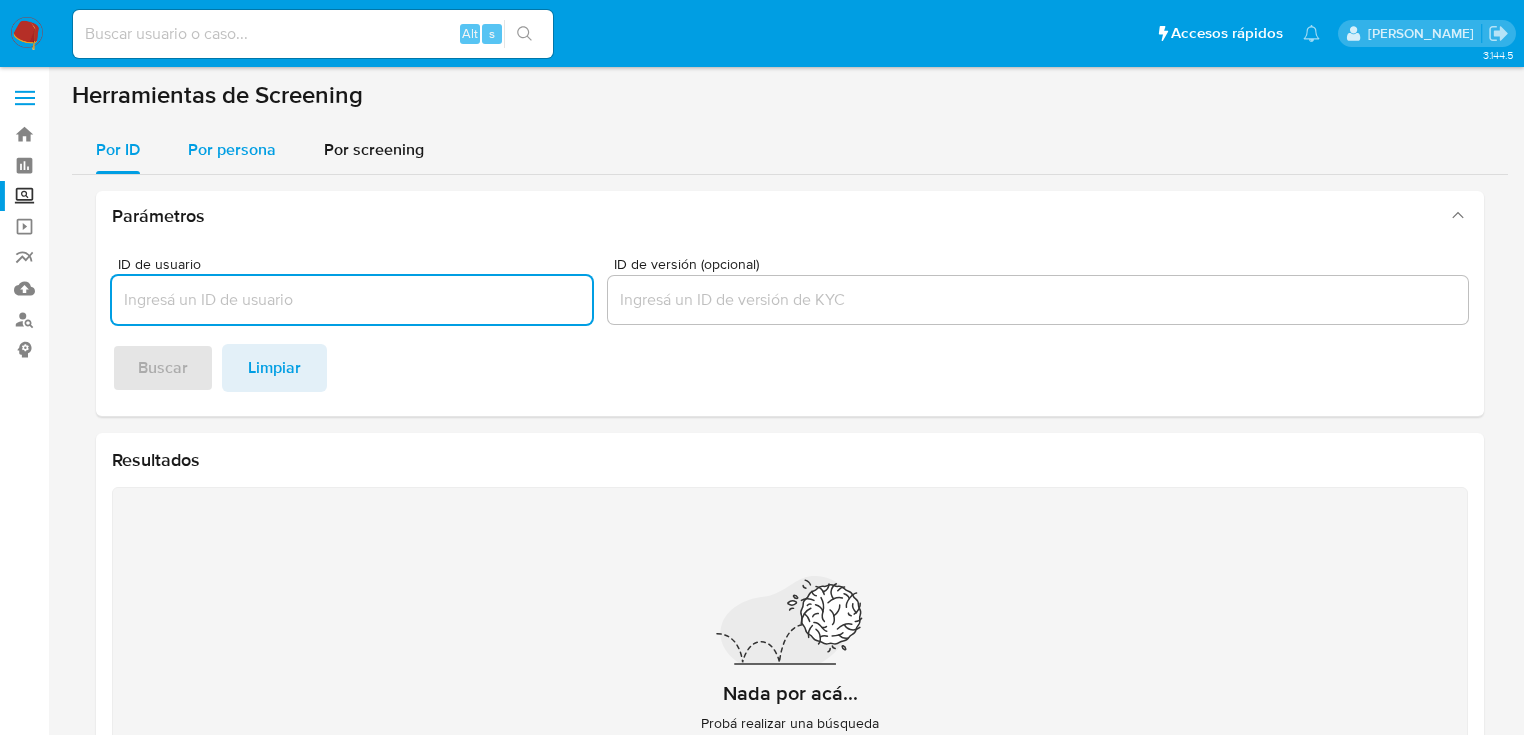 click on "Por persona" at bounding box center [232, 149] 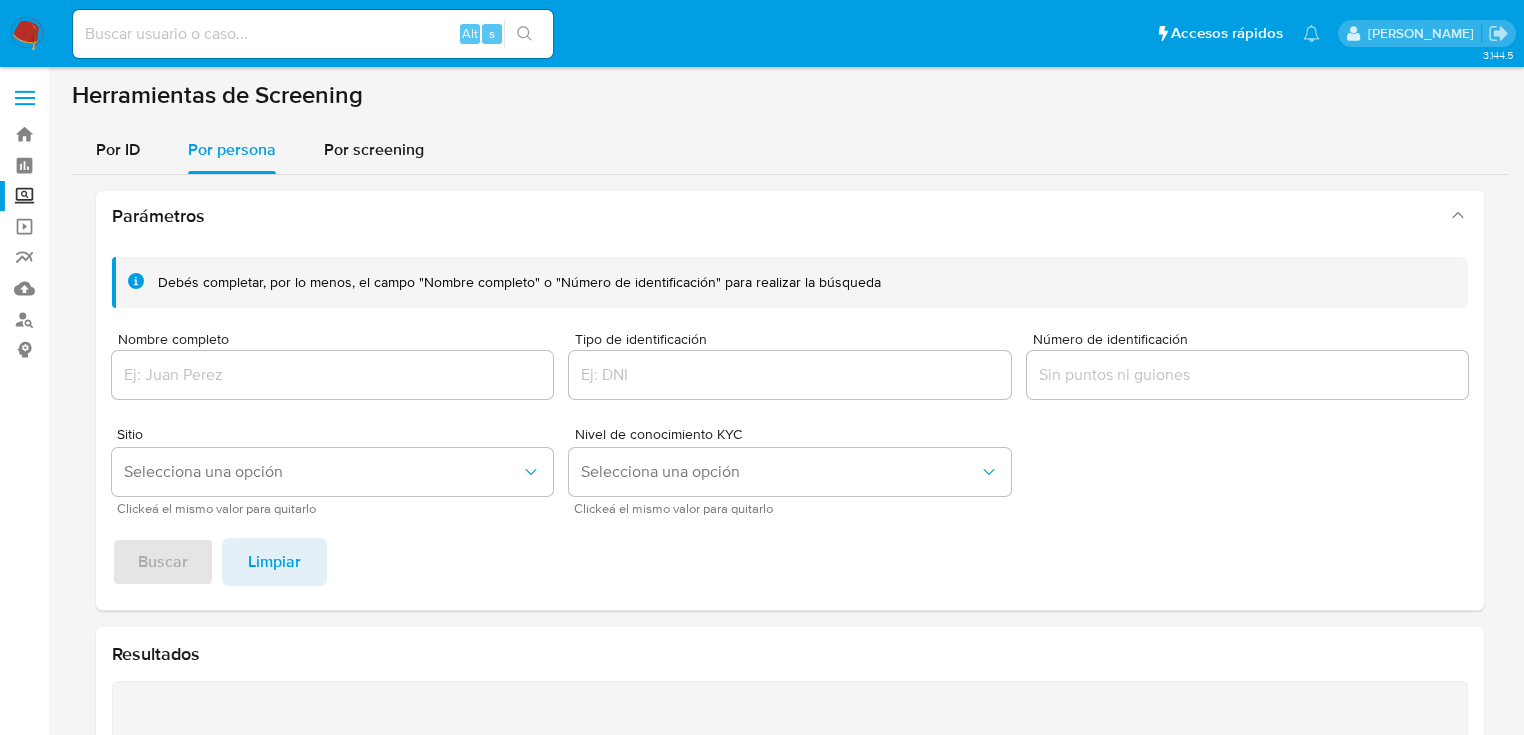 click at bounding box center (332, 375) 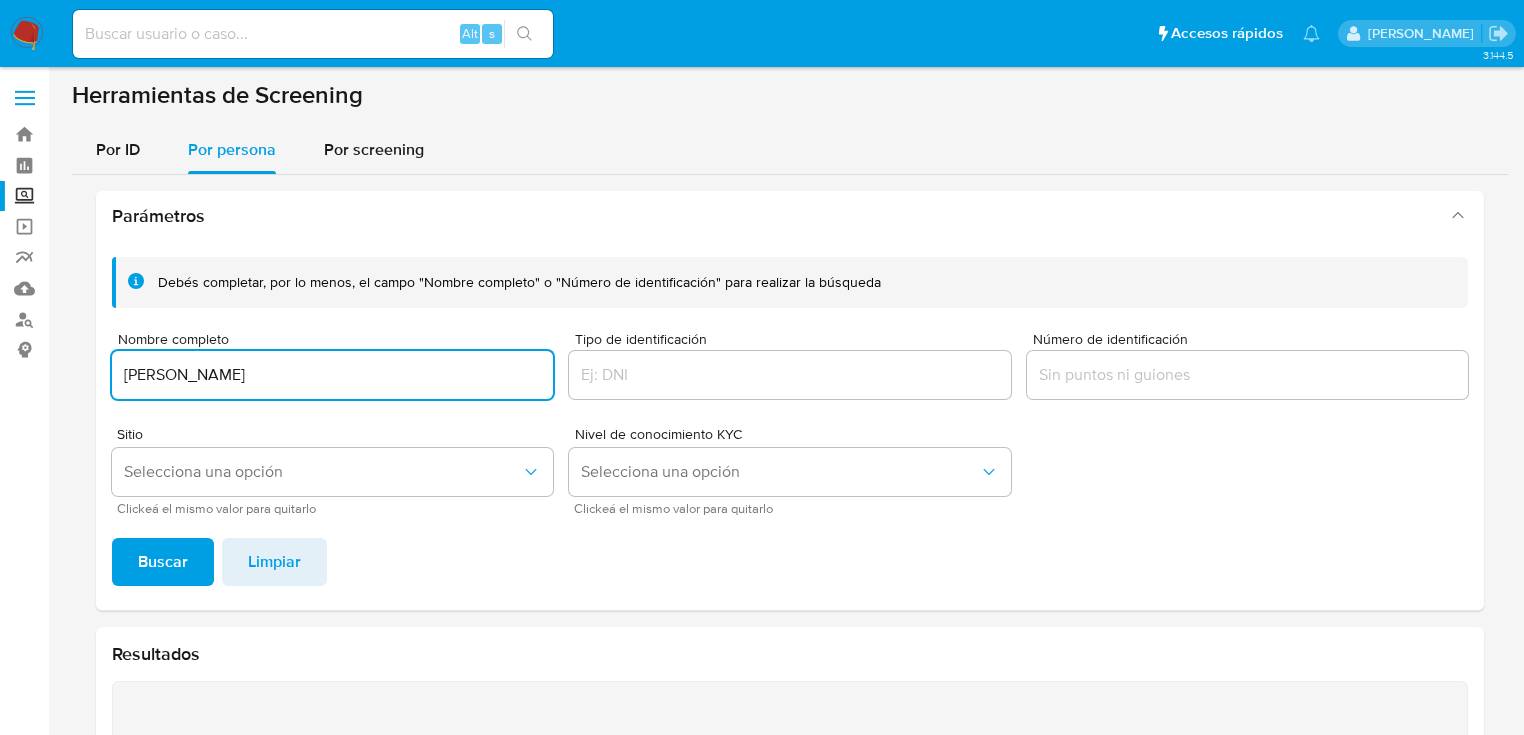 click on "Debés completar, por lo menos, el campo "Nombre completo" o "Número de identificación" para realizar la búsqueda Nombre completo LUIS JAVIER LEYVA MARTINEZ Tipo de identificación Número de identificación Sitio Selecciona una opción Clickeá el mismo valor para quitarlo Nivel de conocimiento KYC Selecciona una opción Clickeá el mismo valor para quitarlo Buscar Limpiar" at bounding box center [790, 425] 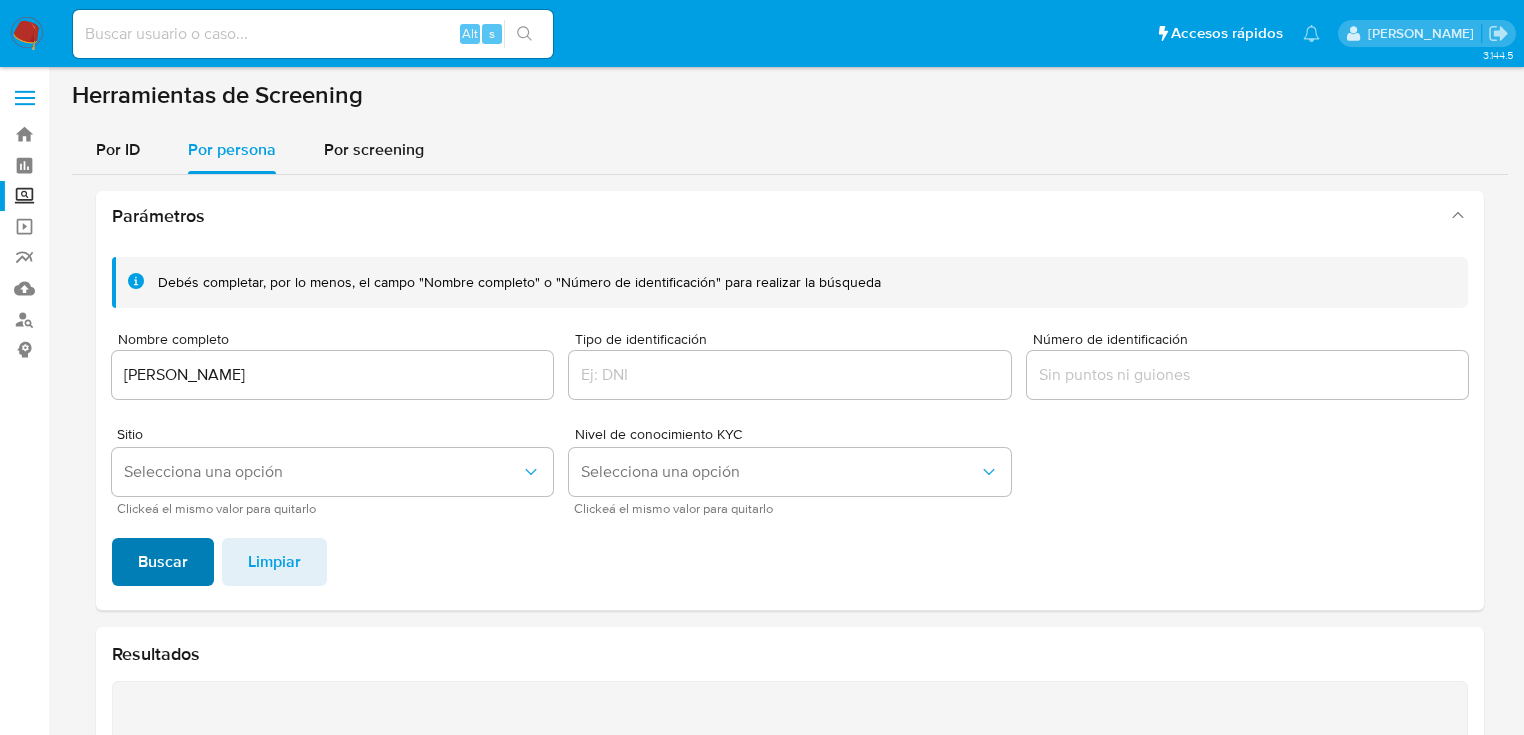 click on "Buscar" at bounding box center (163, 562) 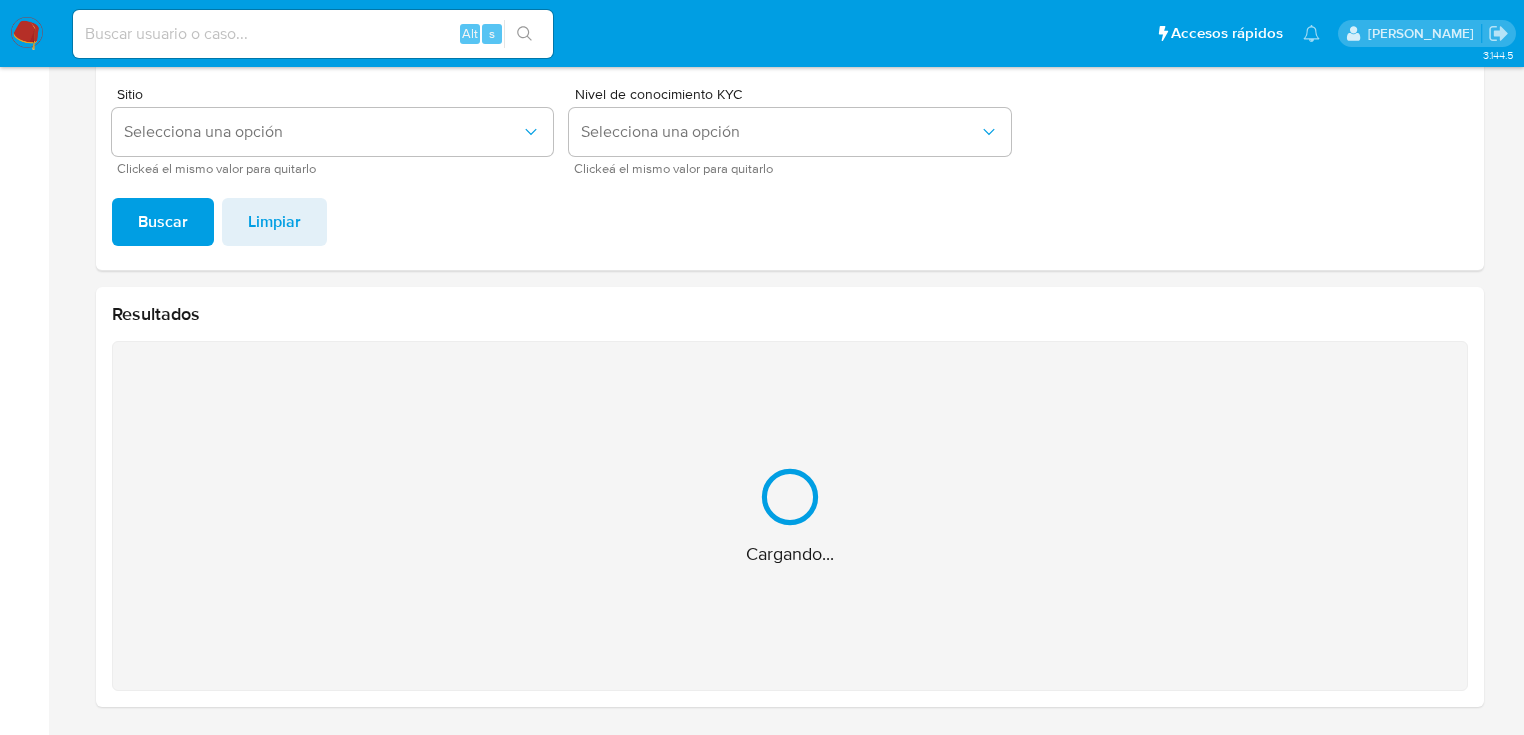scroll, scrollTop: 22, scrollLeft: 0, axis: vertical 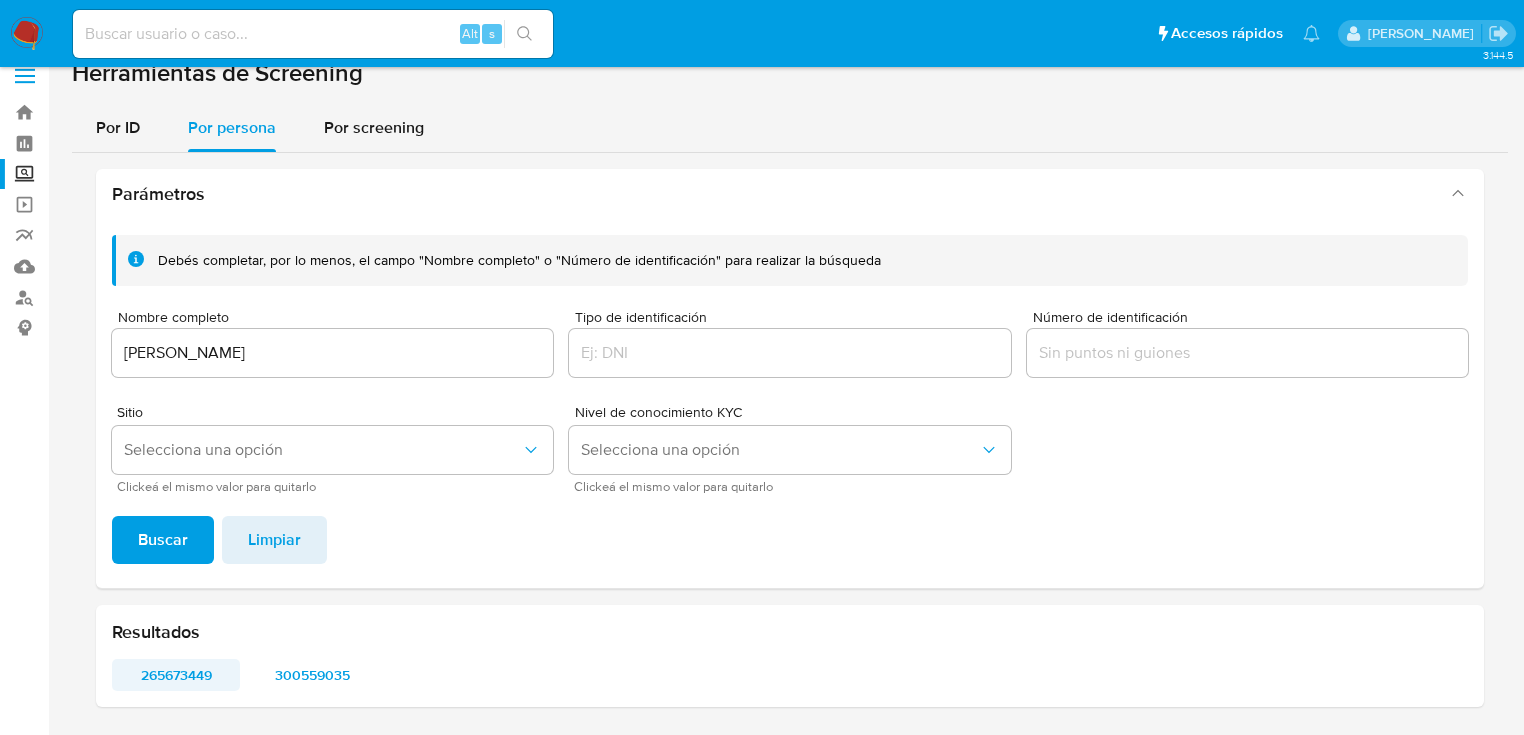 click on "265673449" at bounding box center [176, 675] 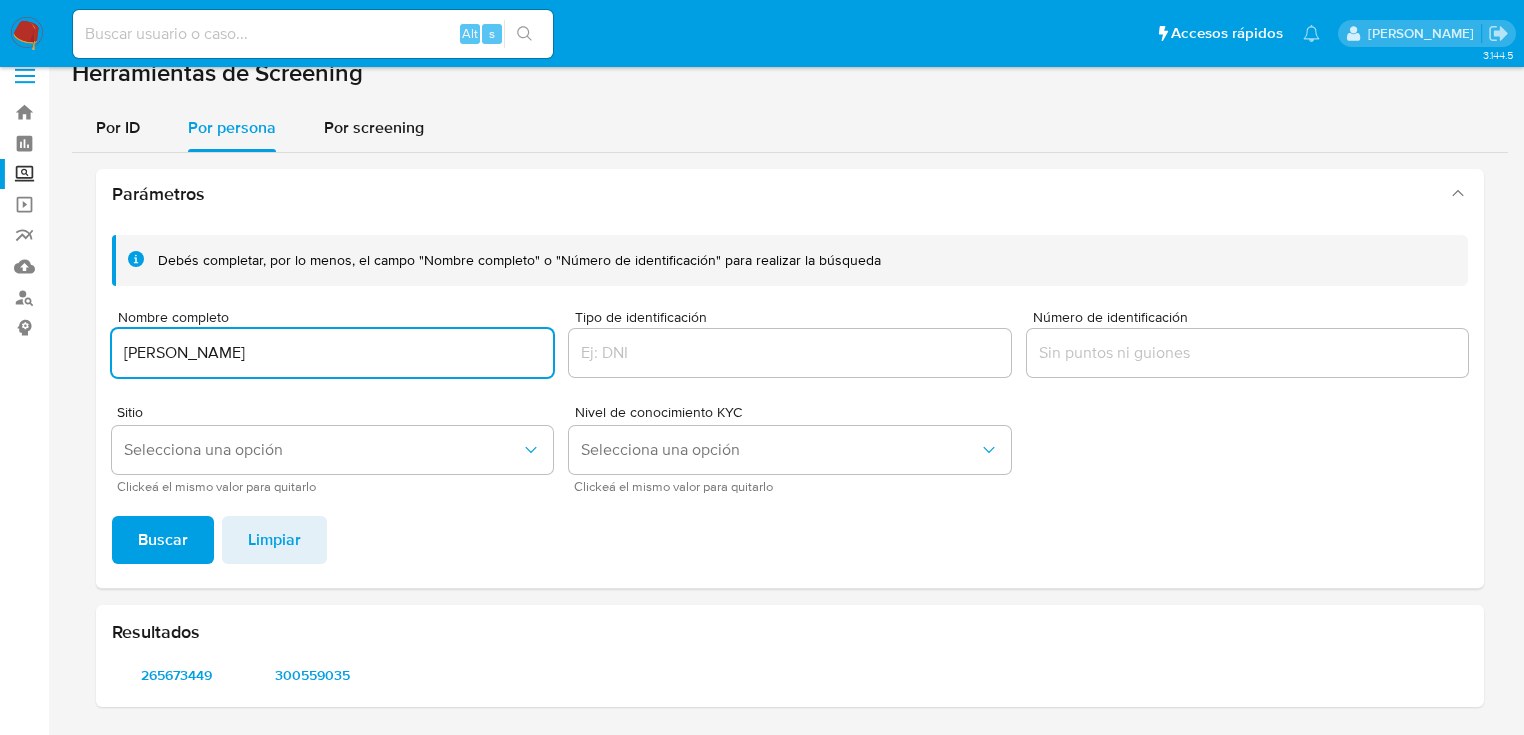 drag, startPoint x: 375, startPoint y: 345, endPoint x: -258, endPoint y: 245, distance: 640.8502 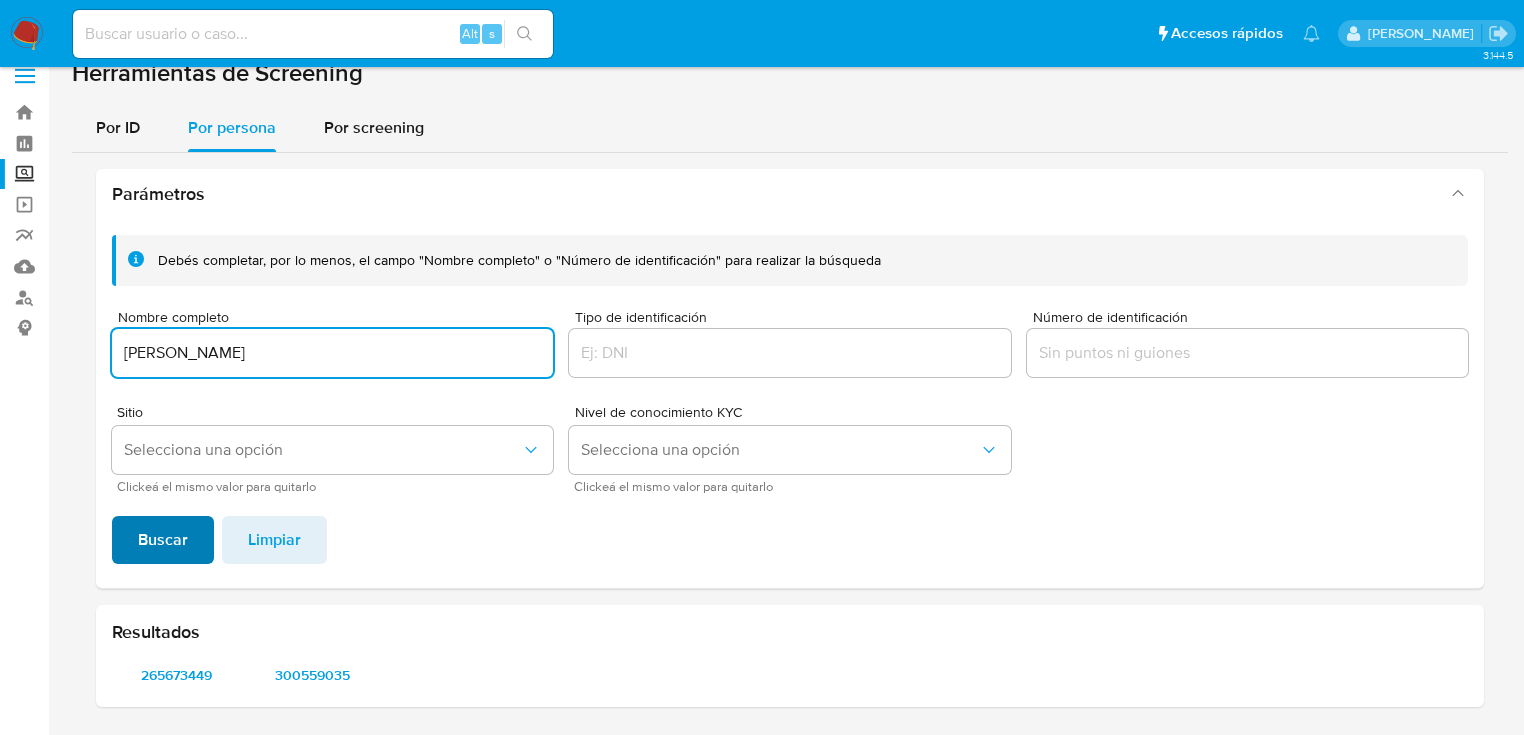 type on "PAULINA TAPIA NIEVES" 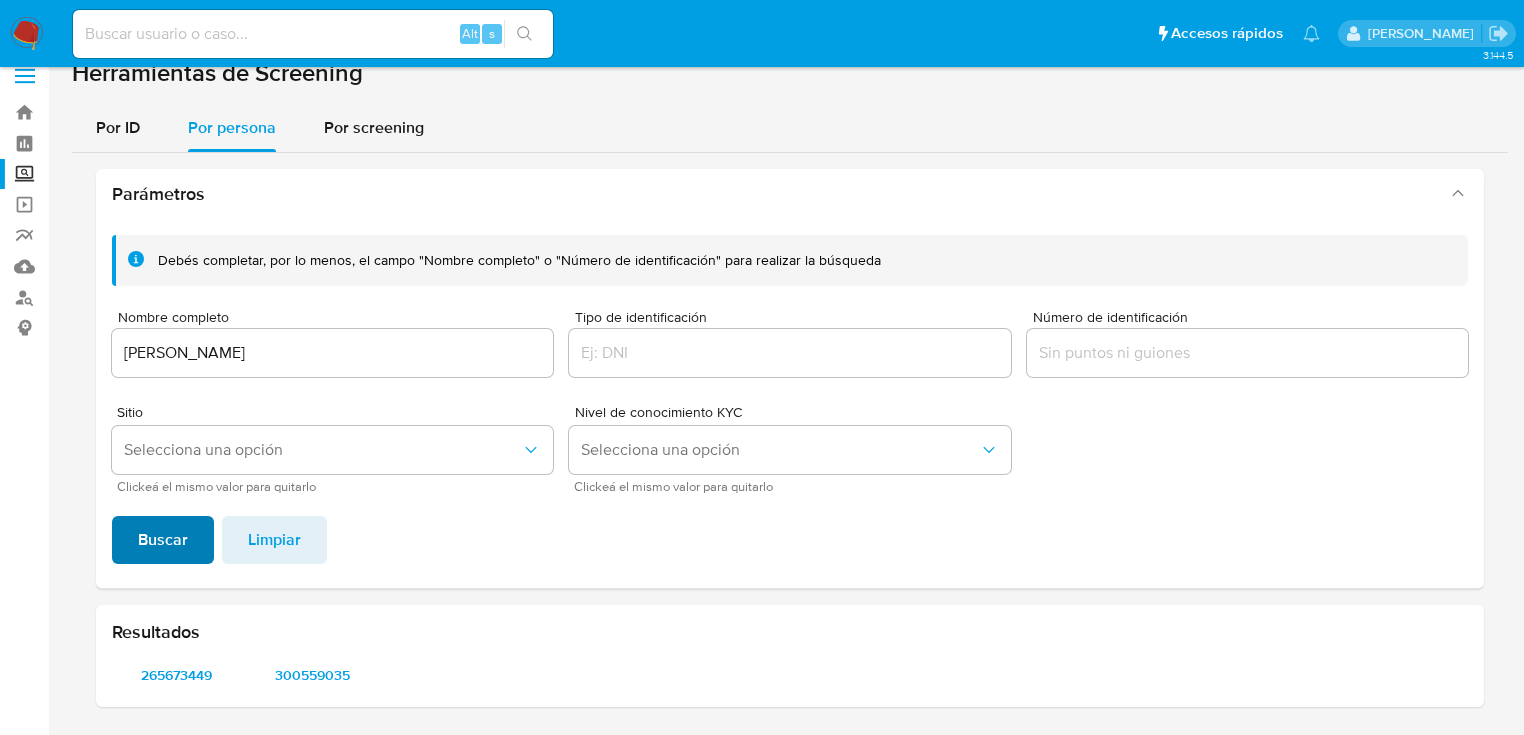 click on "Buscar" at bounding box center [163, 540] 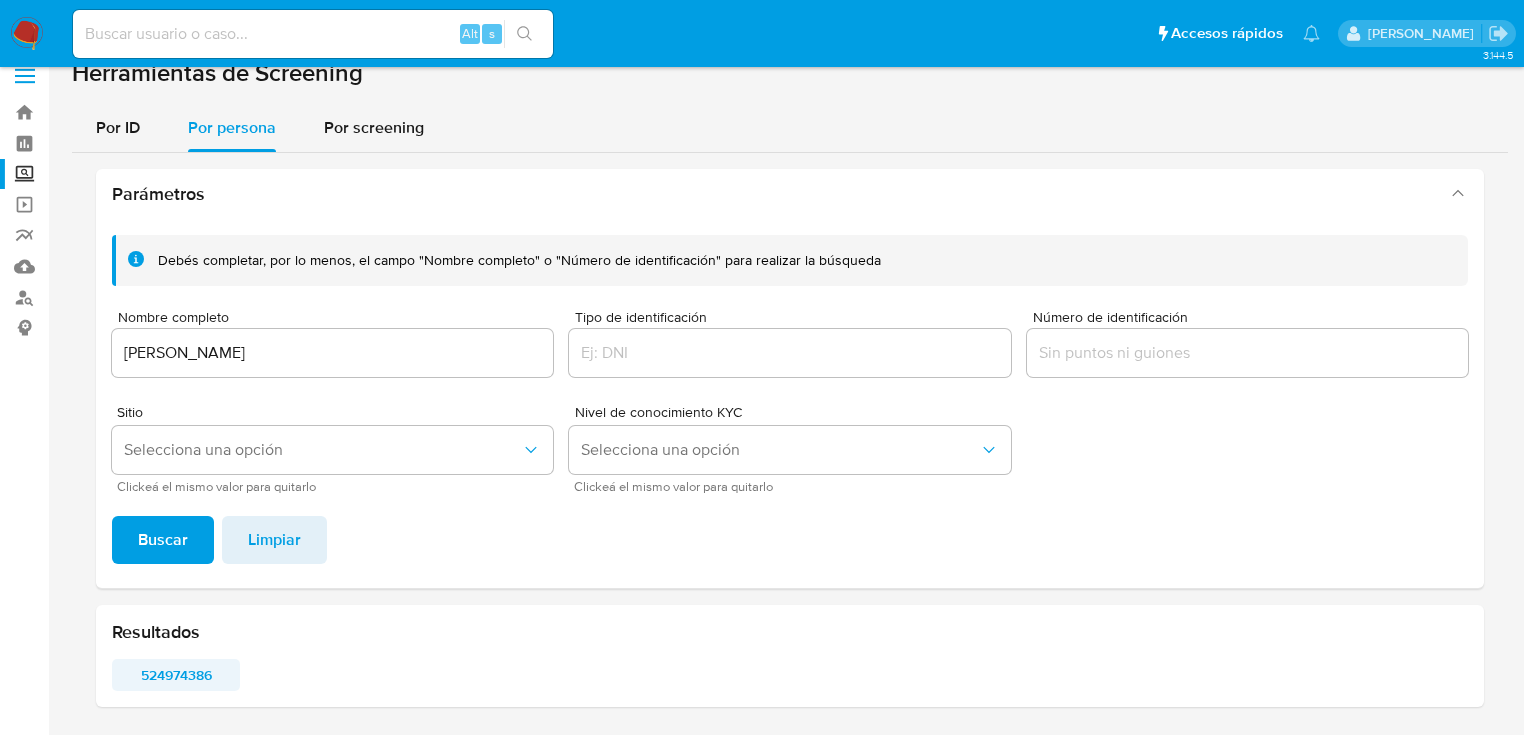 click on "524974386" at bounding box center [176, 675] 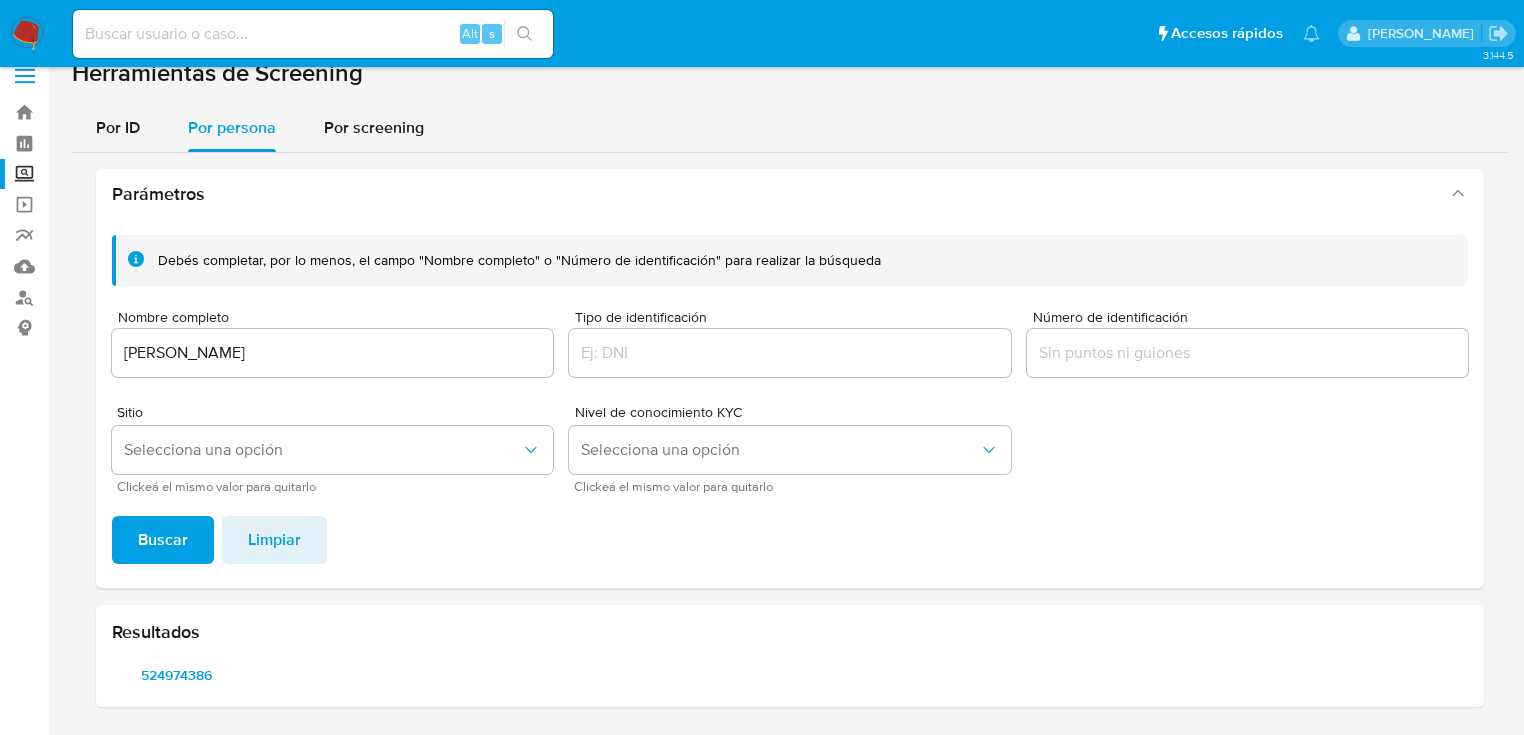 click at bounding box center [27, 34] 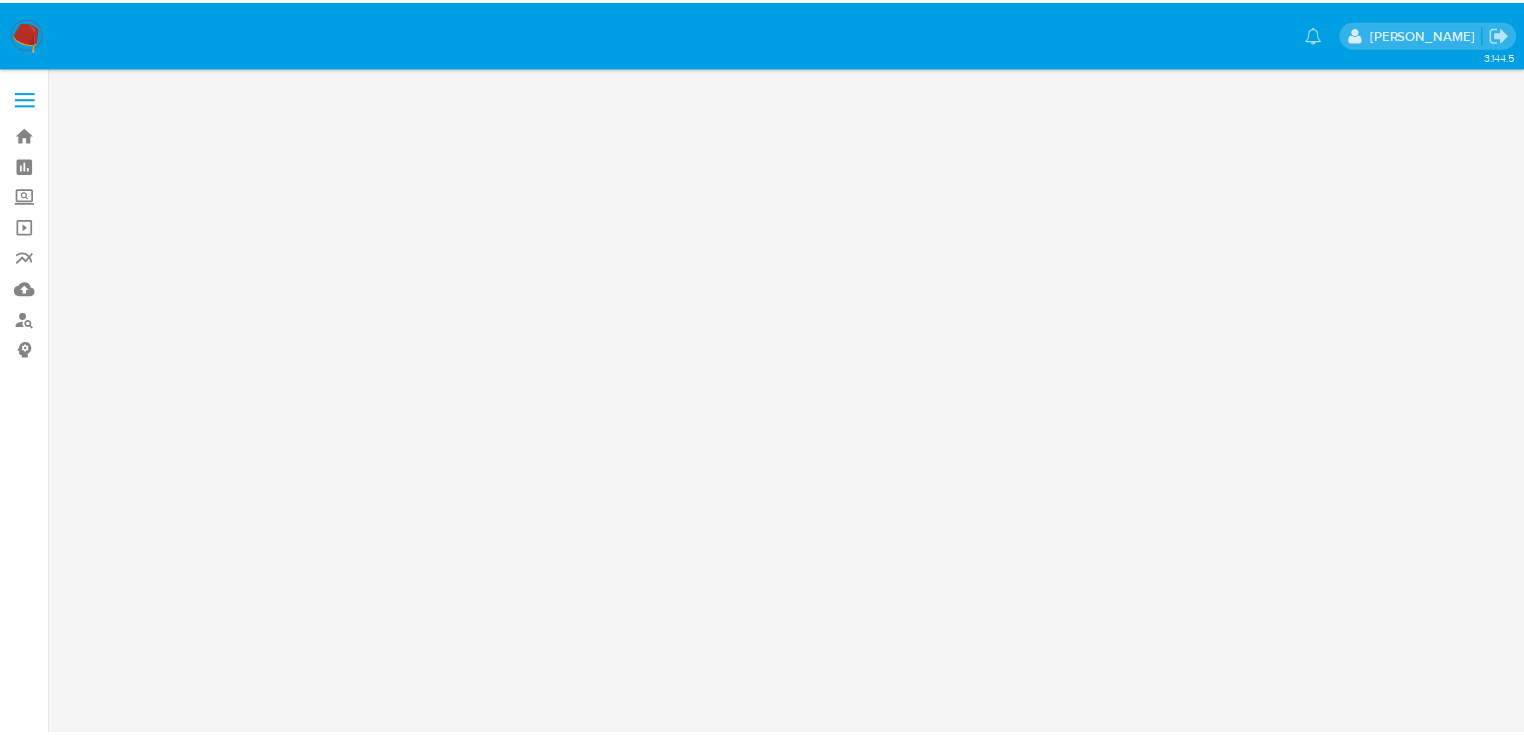 scroll, scrollTop: 0, scrollLeft: 0, axis: both 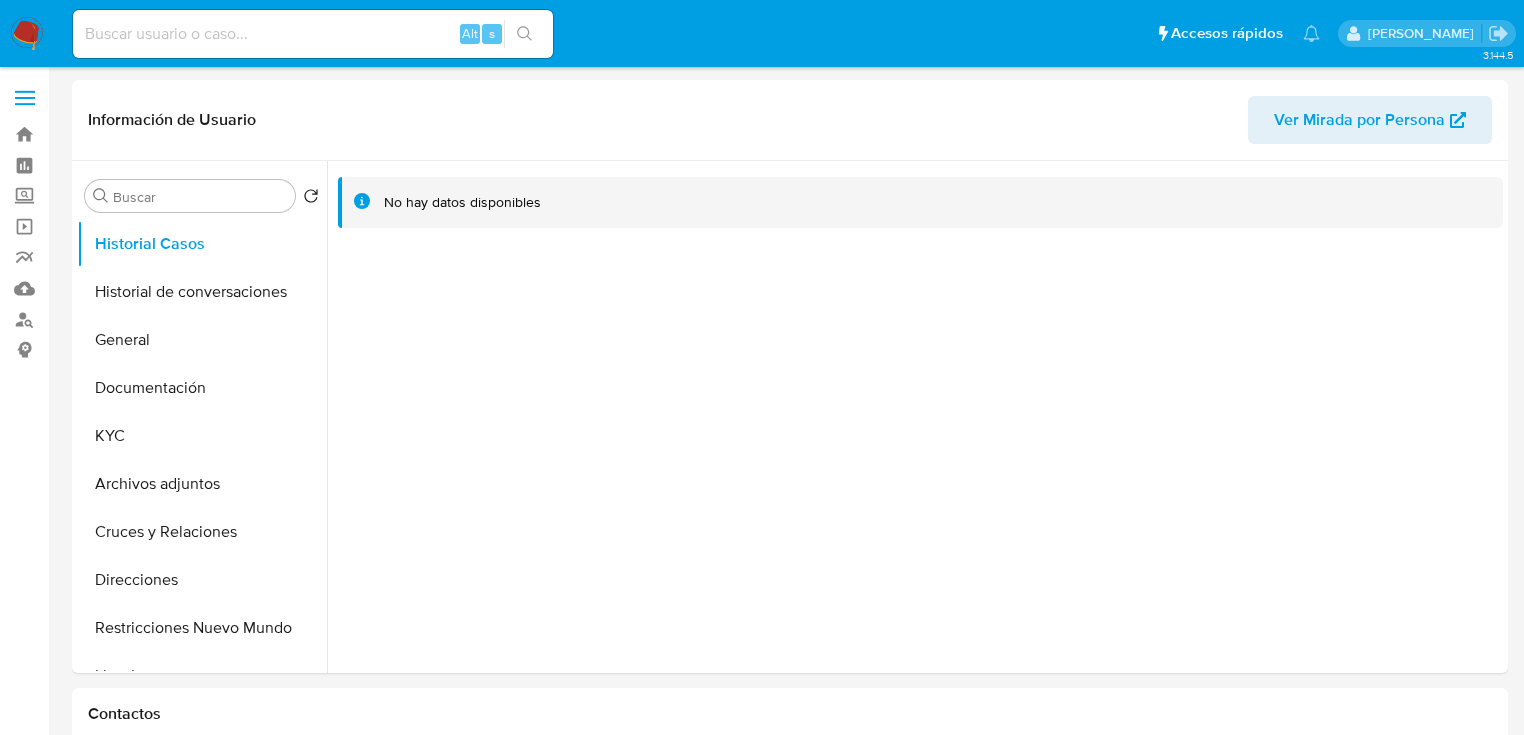 select on "10" 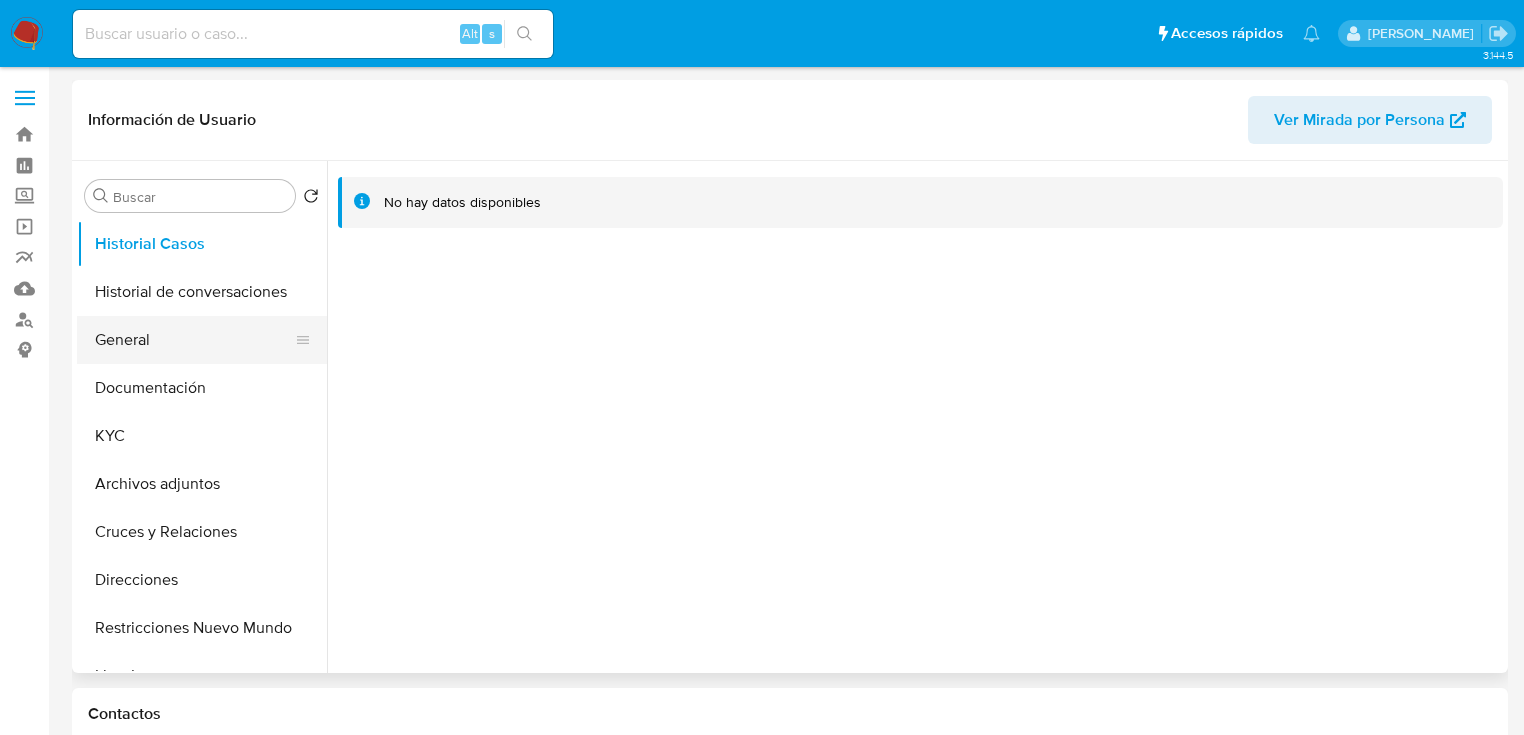 click on "General" at bounding box center (194, 340) 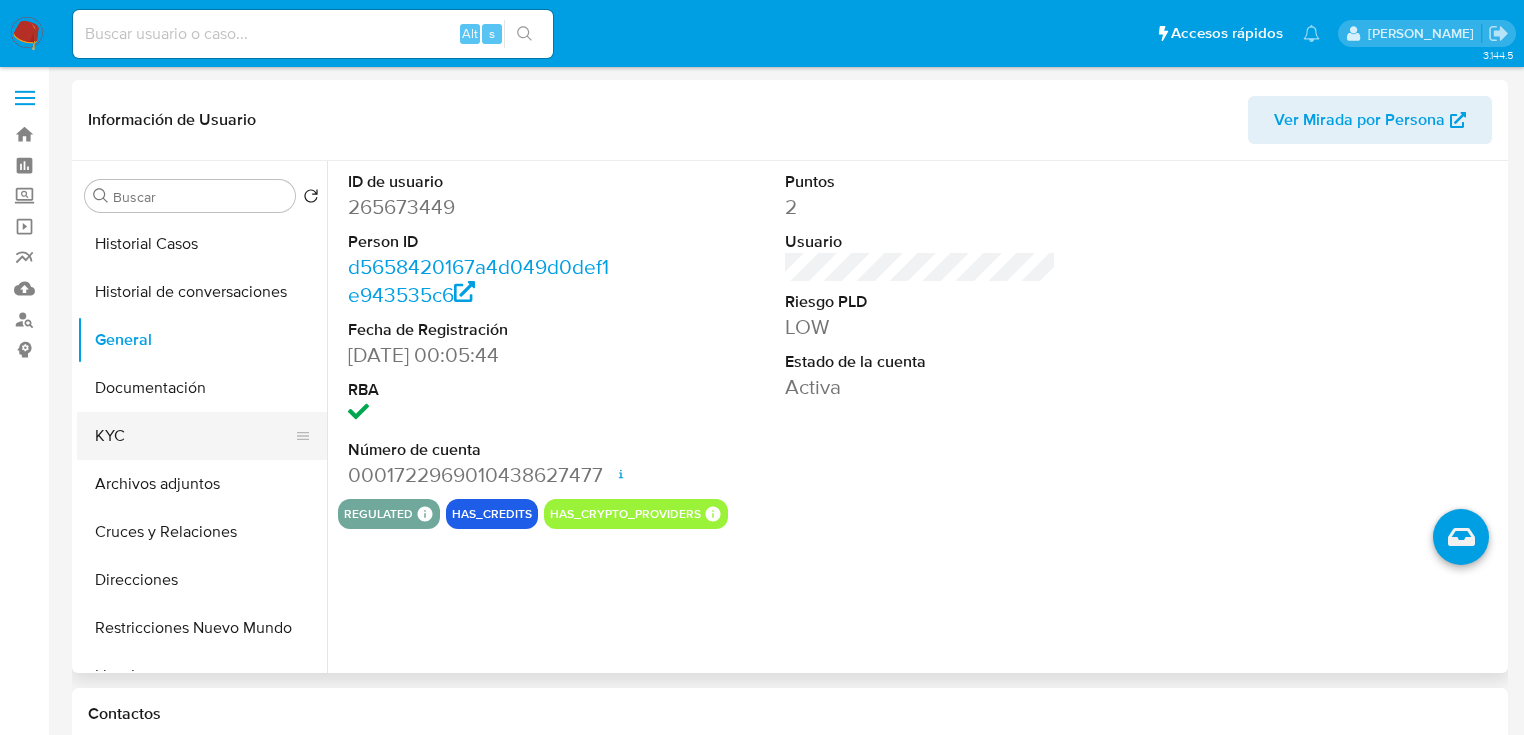 drag, startPoint x: 120, startPoint y: 445, endPoint x: 184, endPoint y: 445, distance: 64 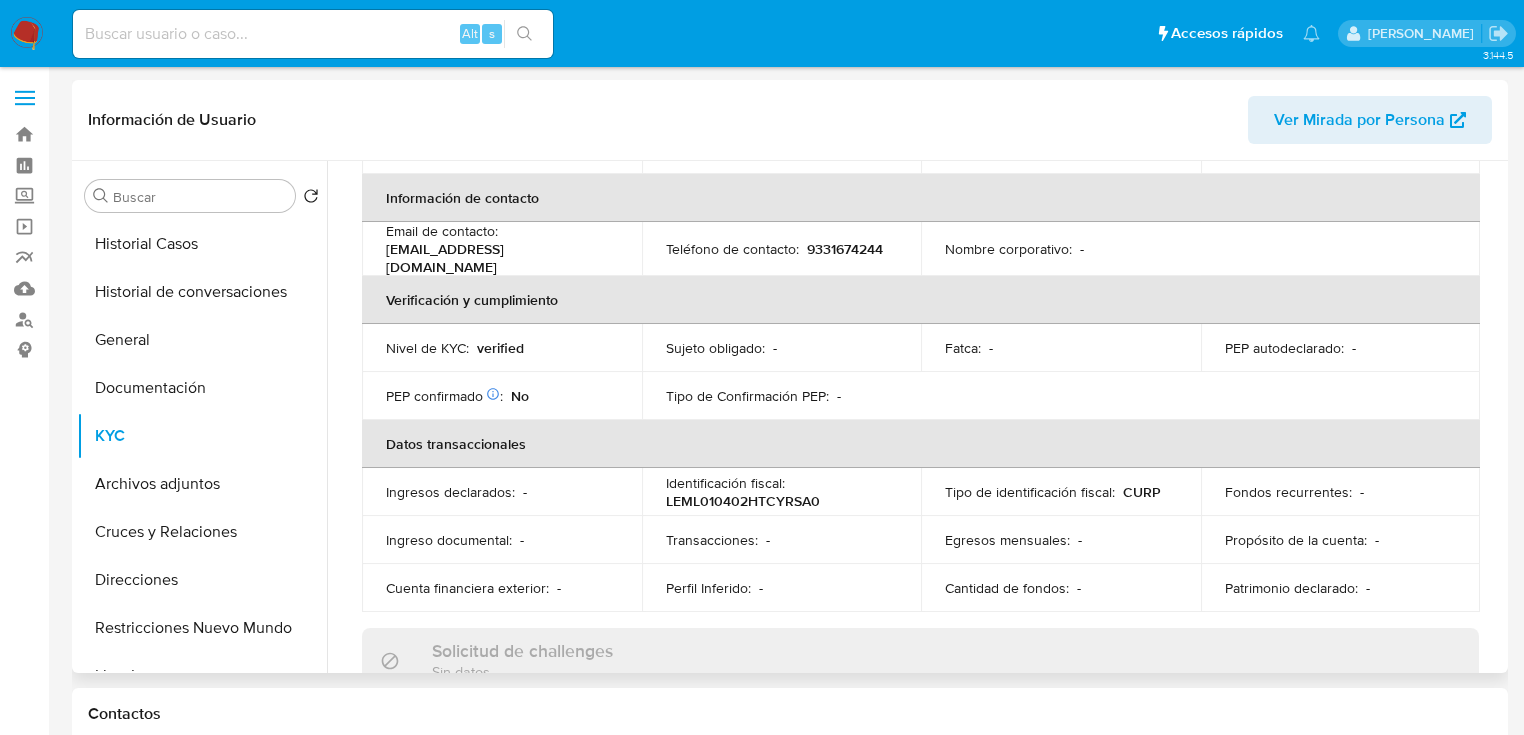scroll, scrollTop: 0, scrollLeft: 0, axis: both 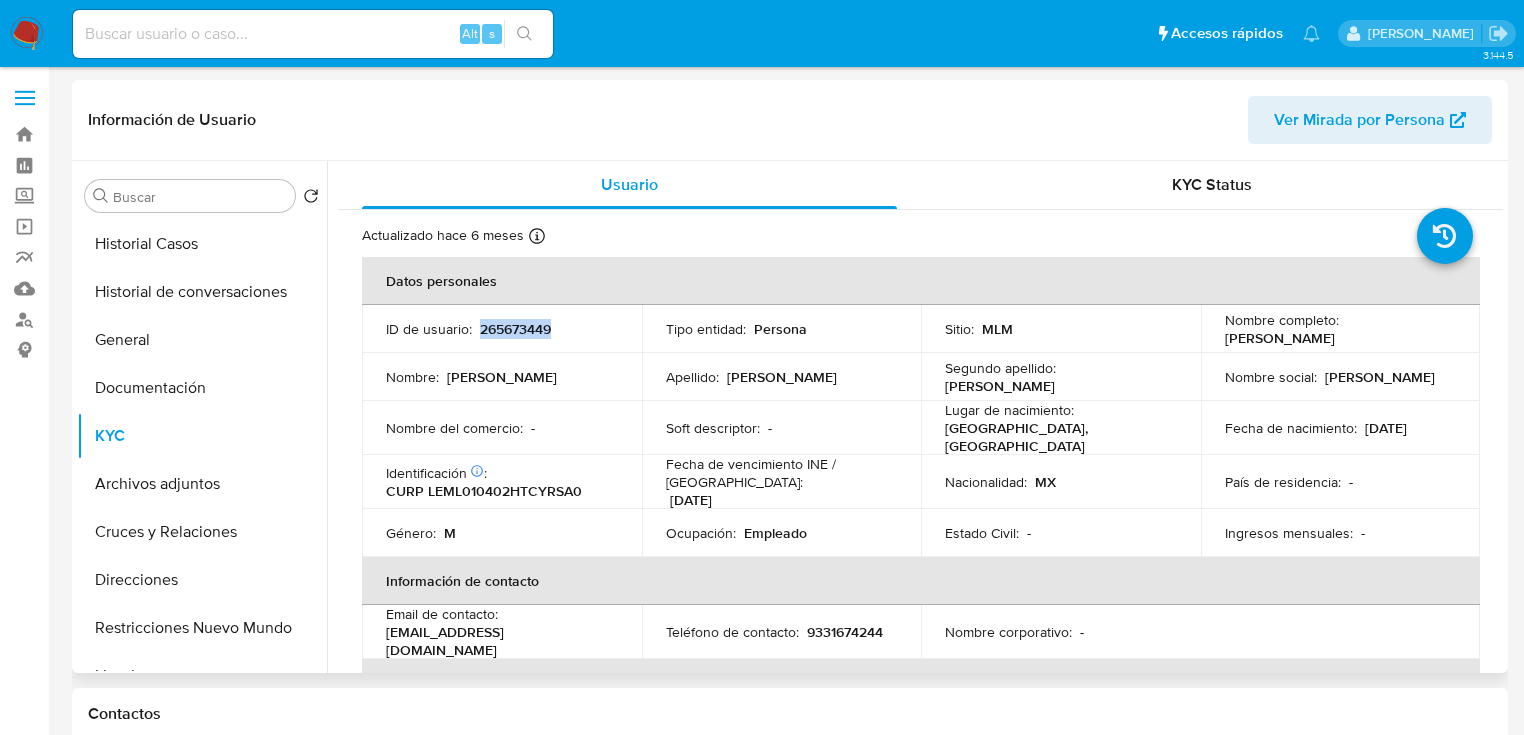 drag, startPoint x: 480, startPoint y: 328, endPoint x: 29, endPoint y: 328, distance: 451 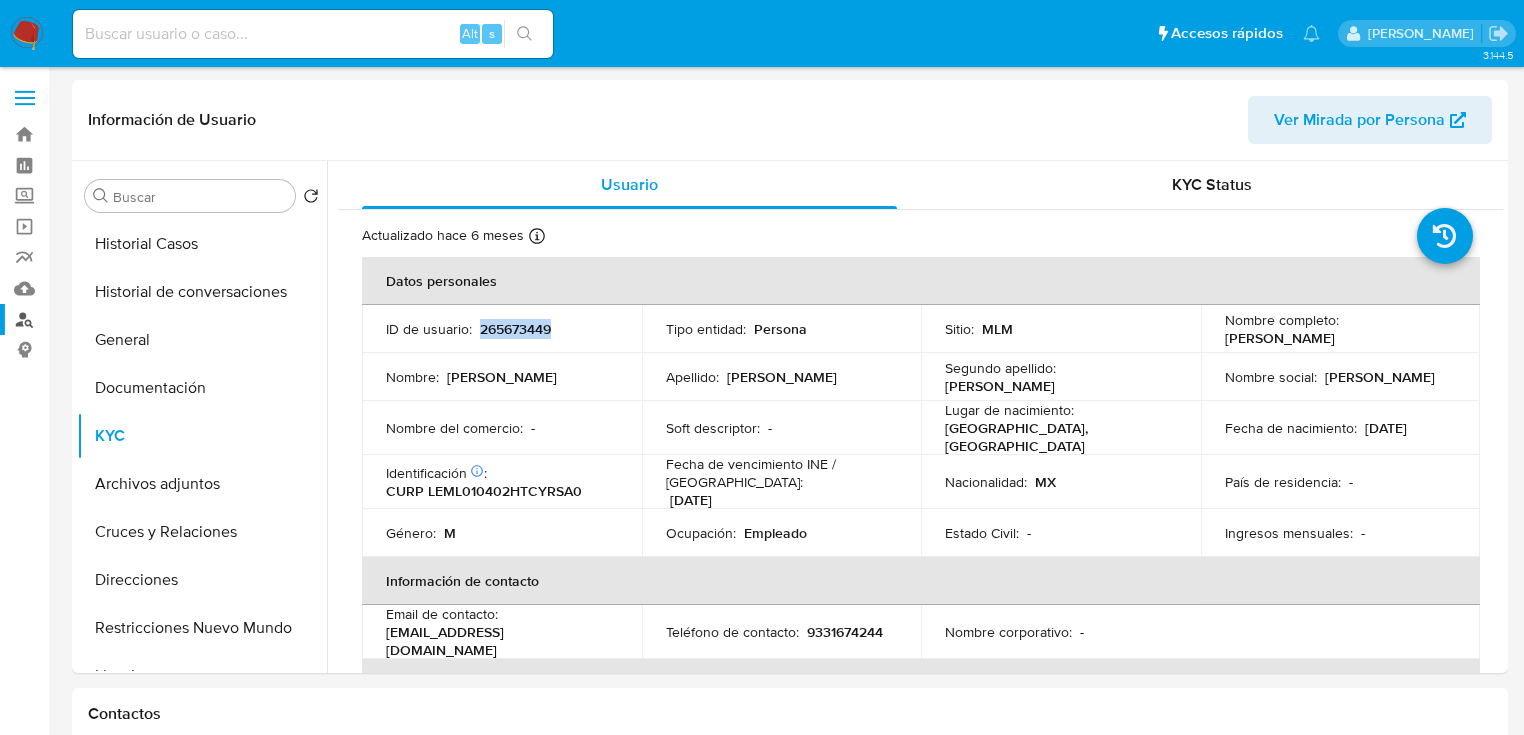 click on "ID de usuario :    265673449" at bounding box center [502, 329] 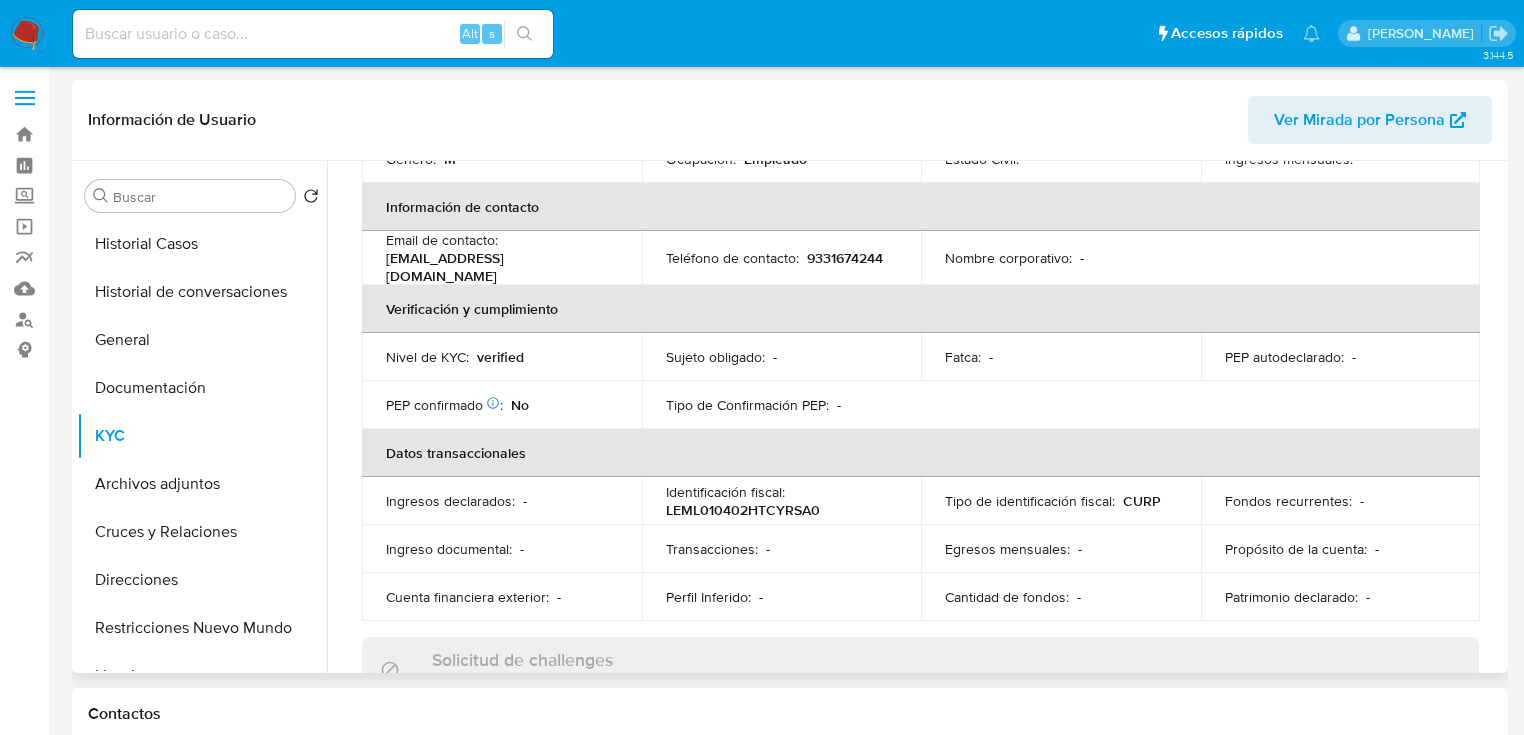 scroll, scrollTop: 143, scrollLeft: 0, axis: vertical 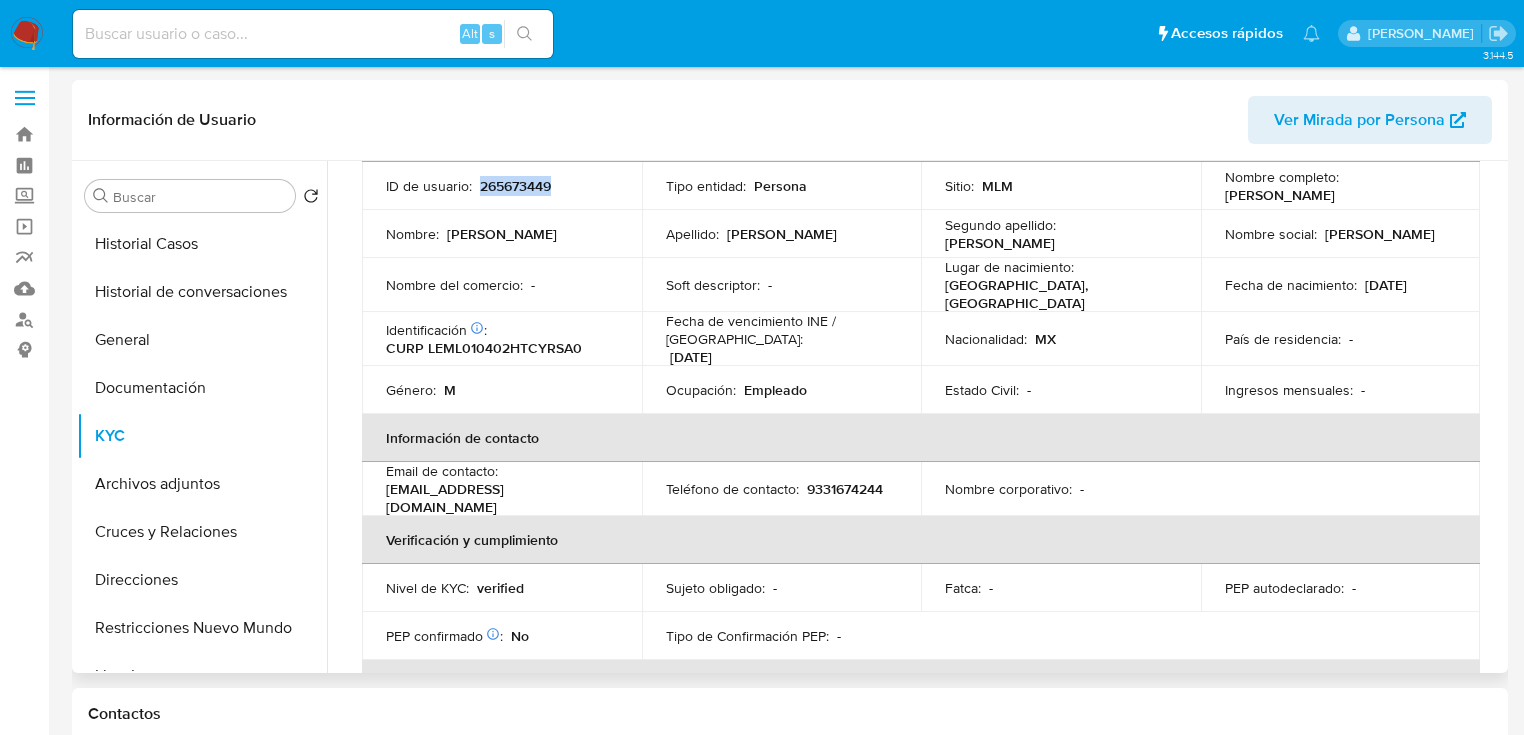 drag, startPoint x: 844, startPoint y: 445, endPoint x: 600, endPoint y: 439, distance: 244.07376 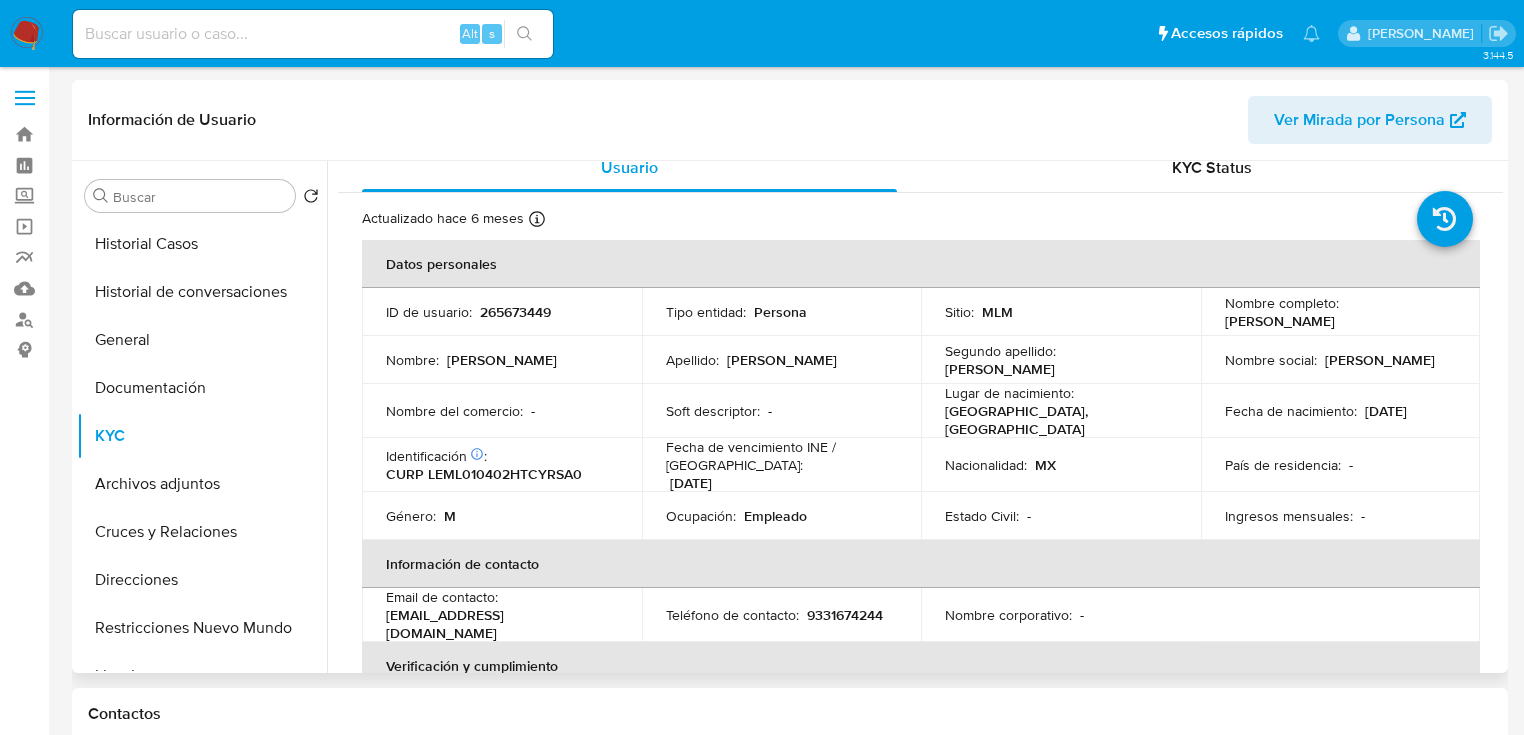 scroll, scrollTop: 0, scrollLeft: 0, axis: both 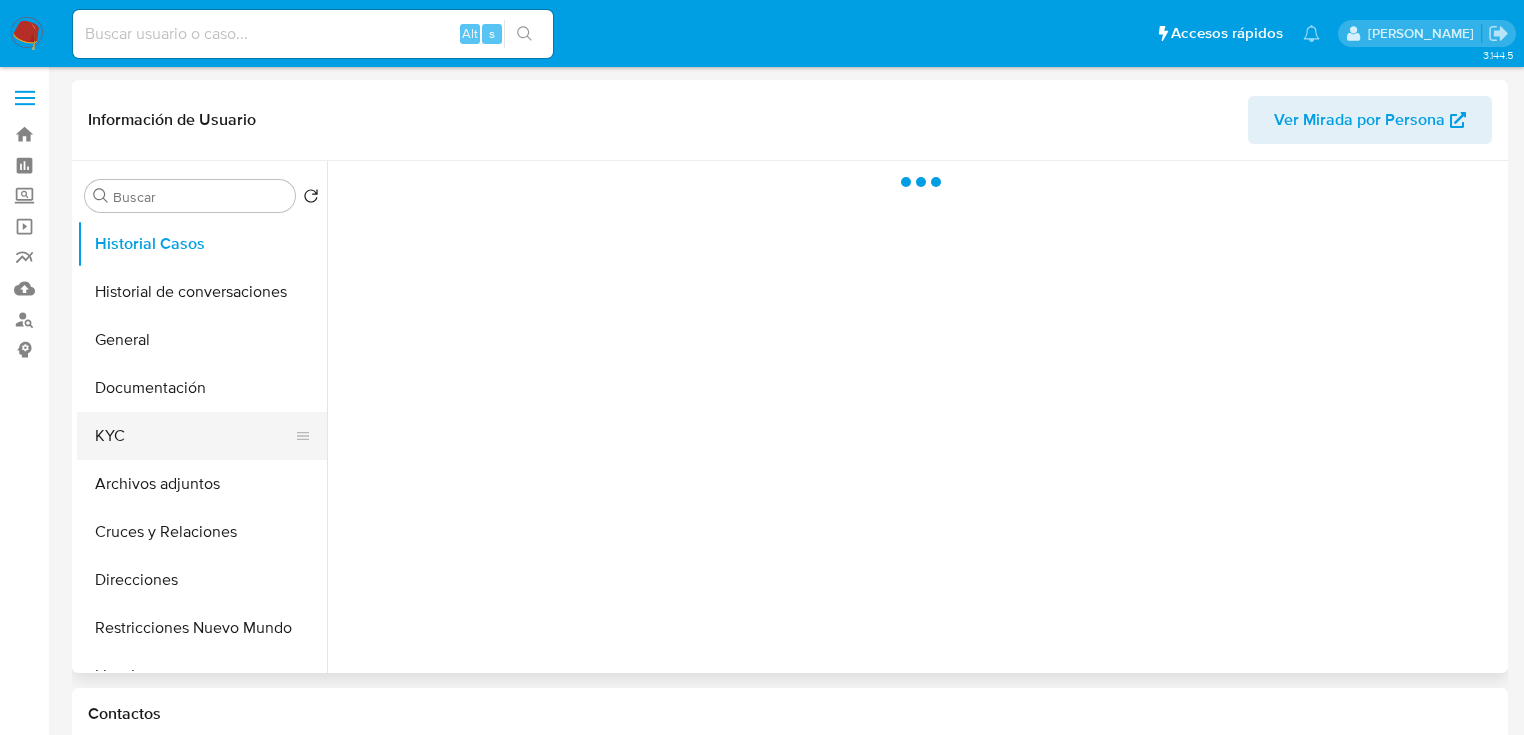 drag, startPoint x: 163, startPoint y: 416, endPoint x: 277, endPoint y: 420, distance: 114.07015 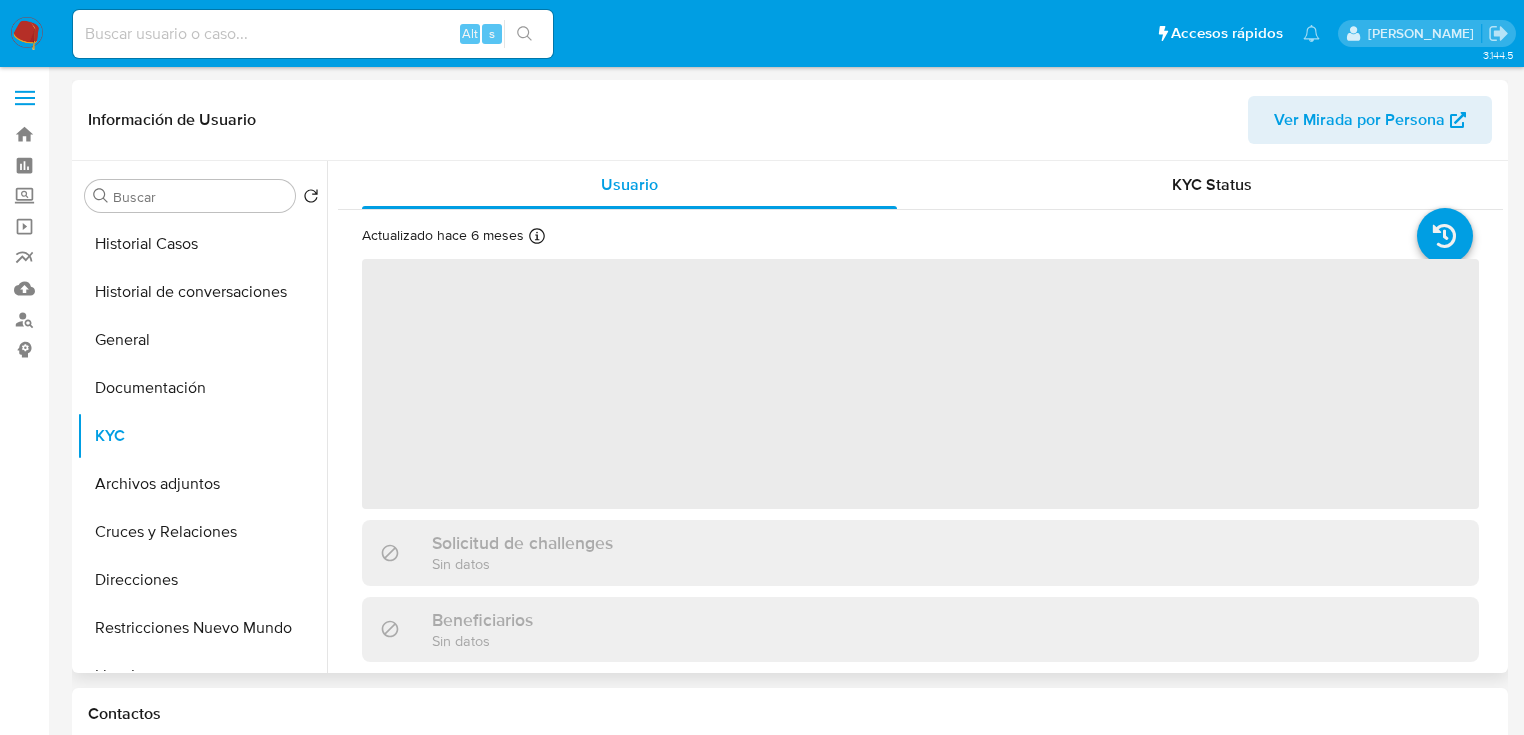 select on "10" 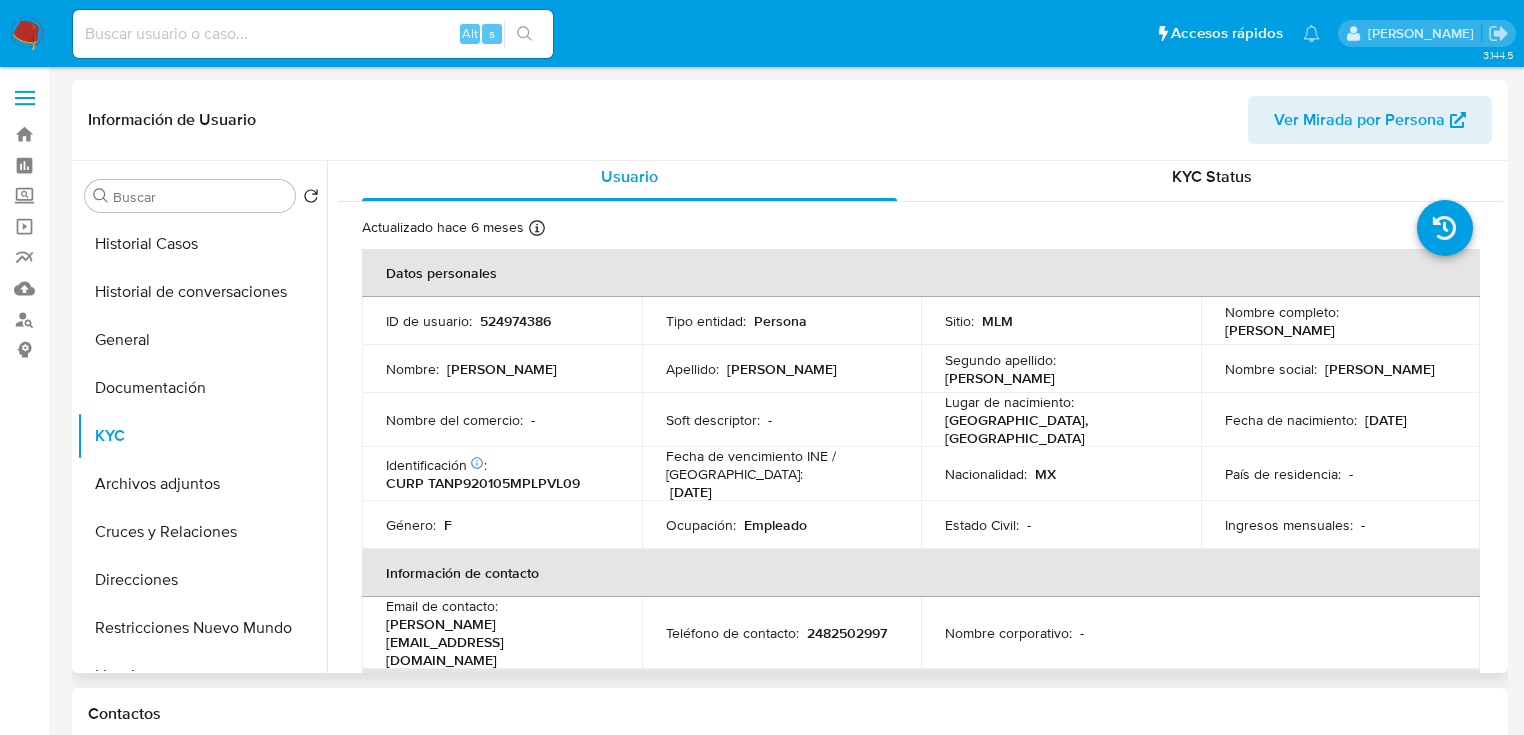 scroll, scrollTop: 0, scrollLeft: 0, axis: both 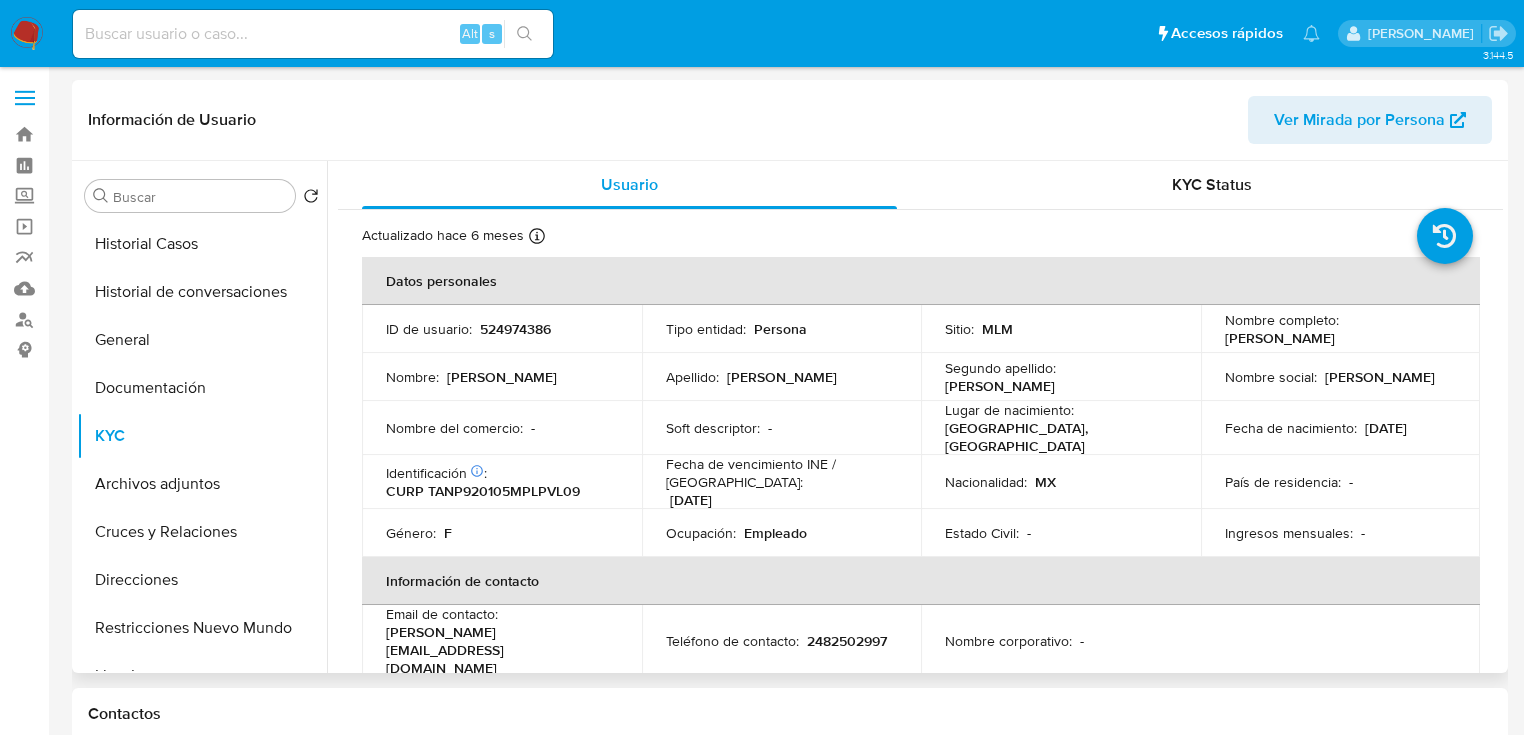 drag, startPoint x: 1222, startPoint y: 340, endPoint x: 1444, endPoint y: 340, distance: 222 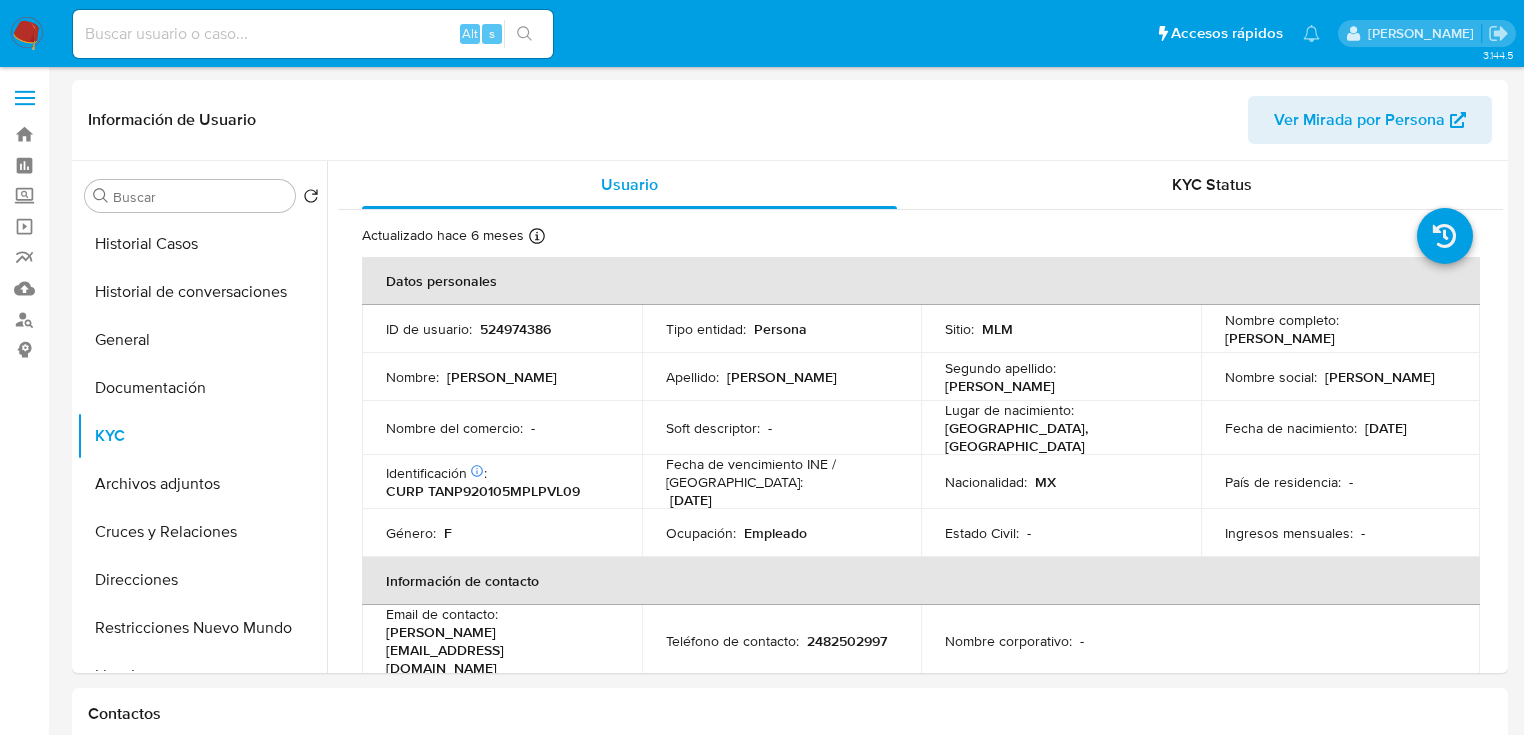copy on "Paulina Tapia Nieves" 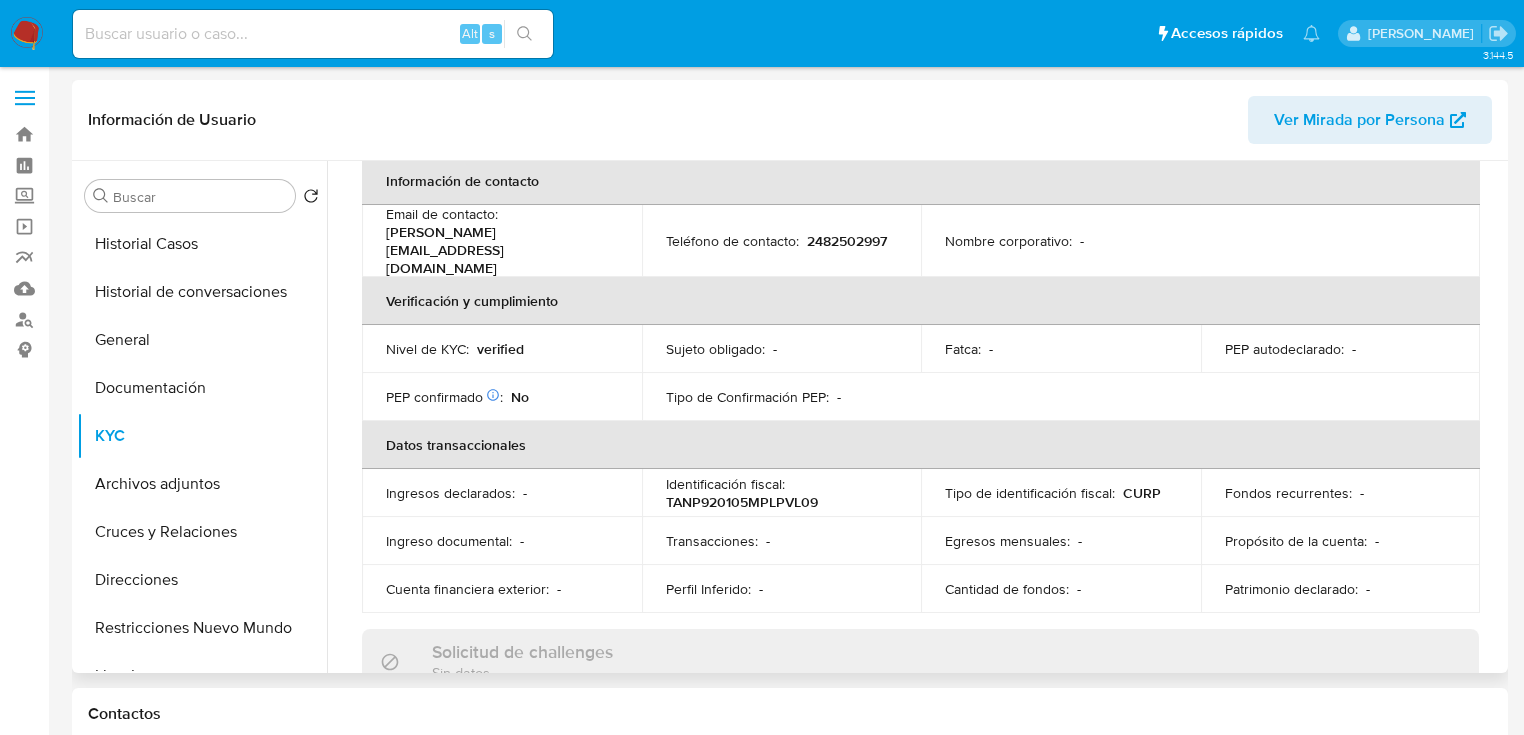 scroll, scrollTop: 0, scrollLeft: 0, axis: both 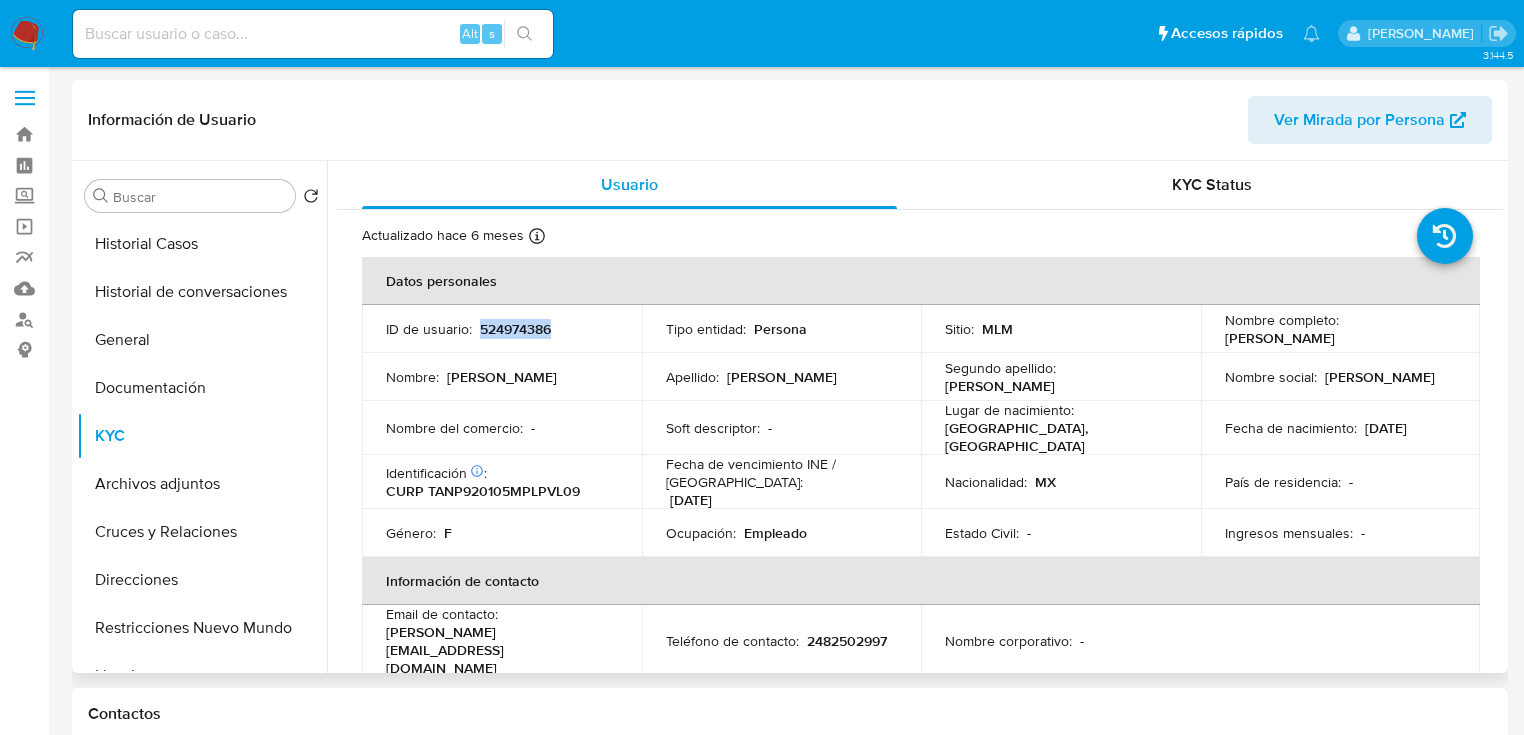 drag, startPoint x: 476, startPoint y: 325, endPoint x: 592, endPoint y: 325, distance: 116 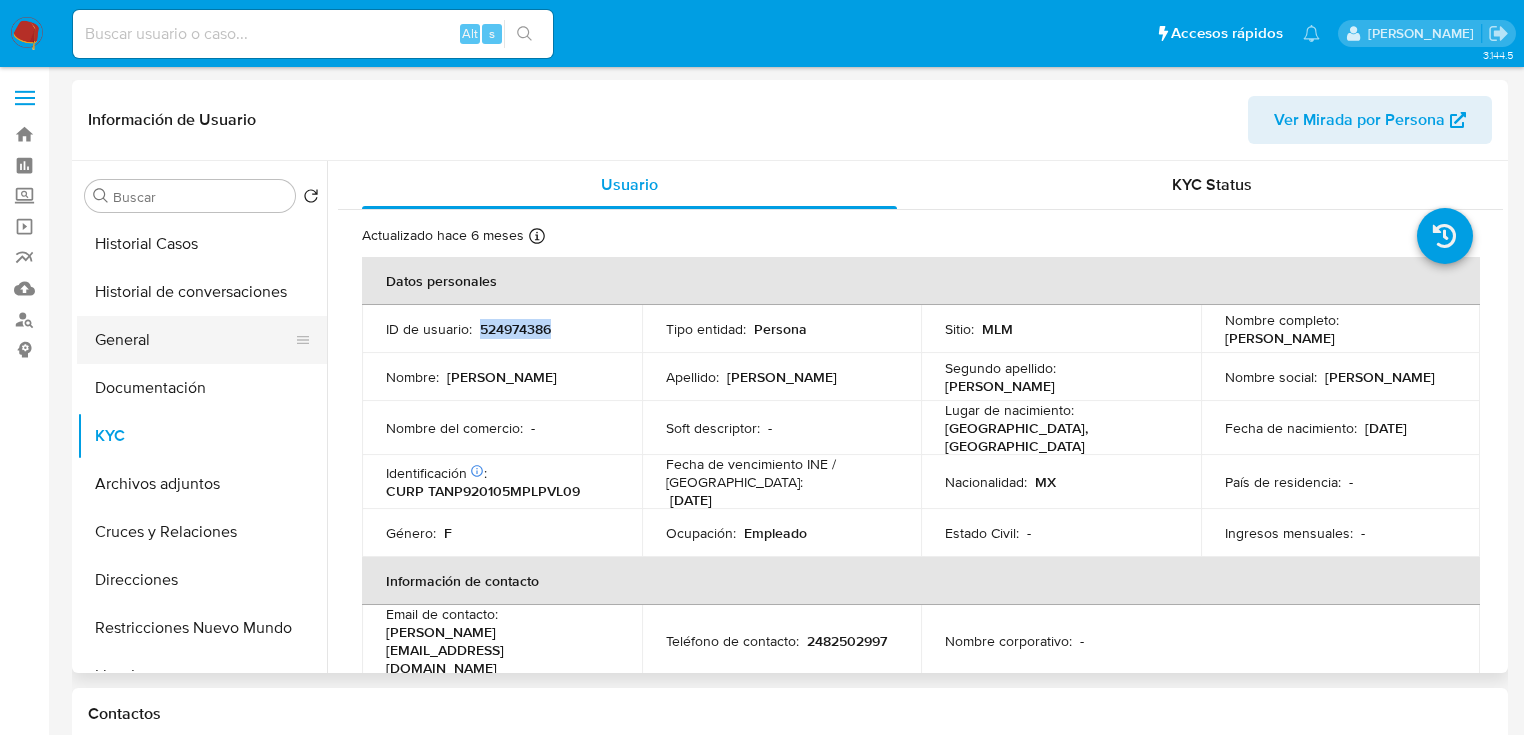 copy on "524974386" 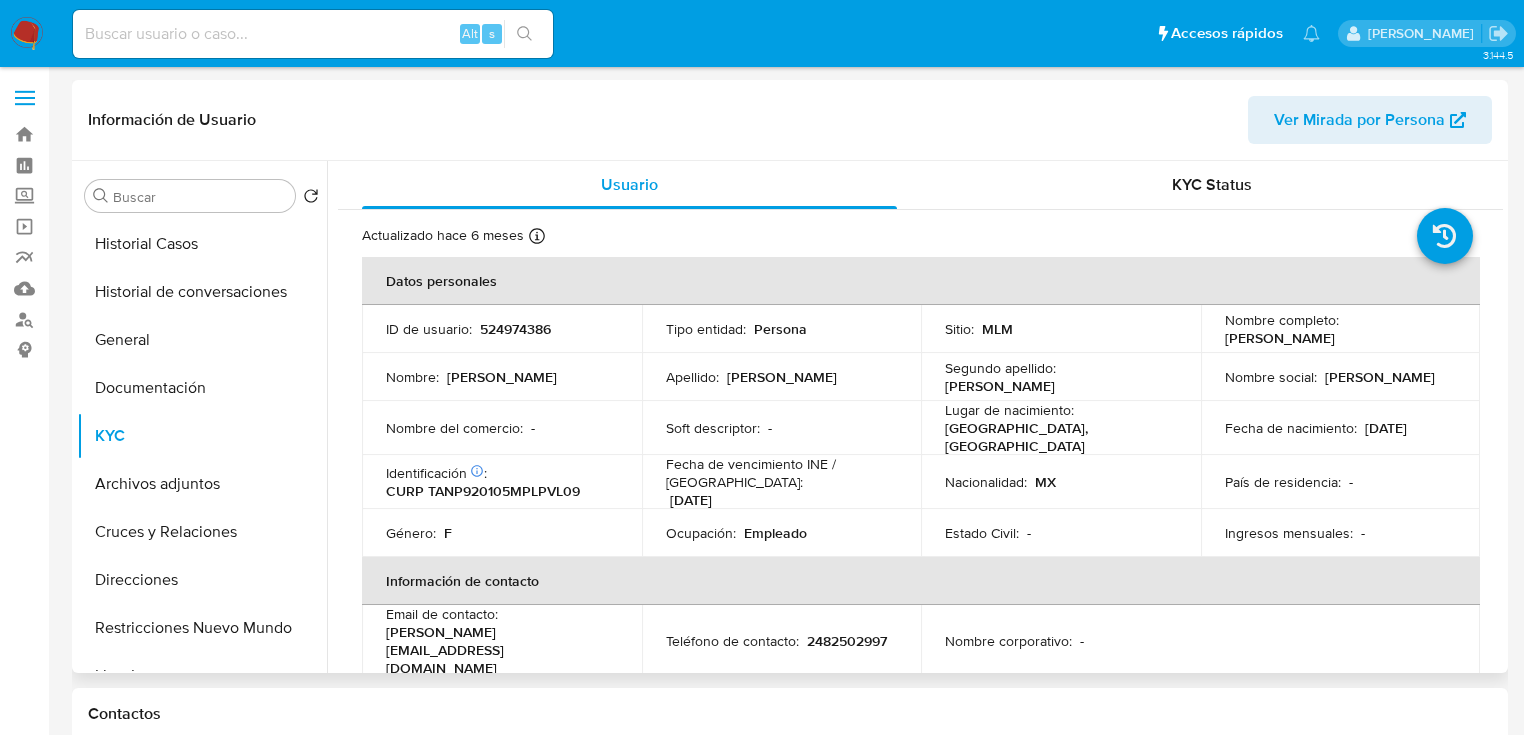 drag, startPoint x: 1148, startPoint y: 224, endPoint x: 849, endPoint y: 11, distance: 367.11035 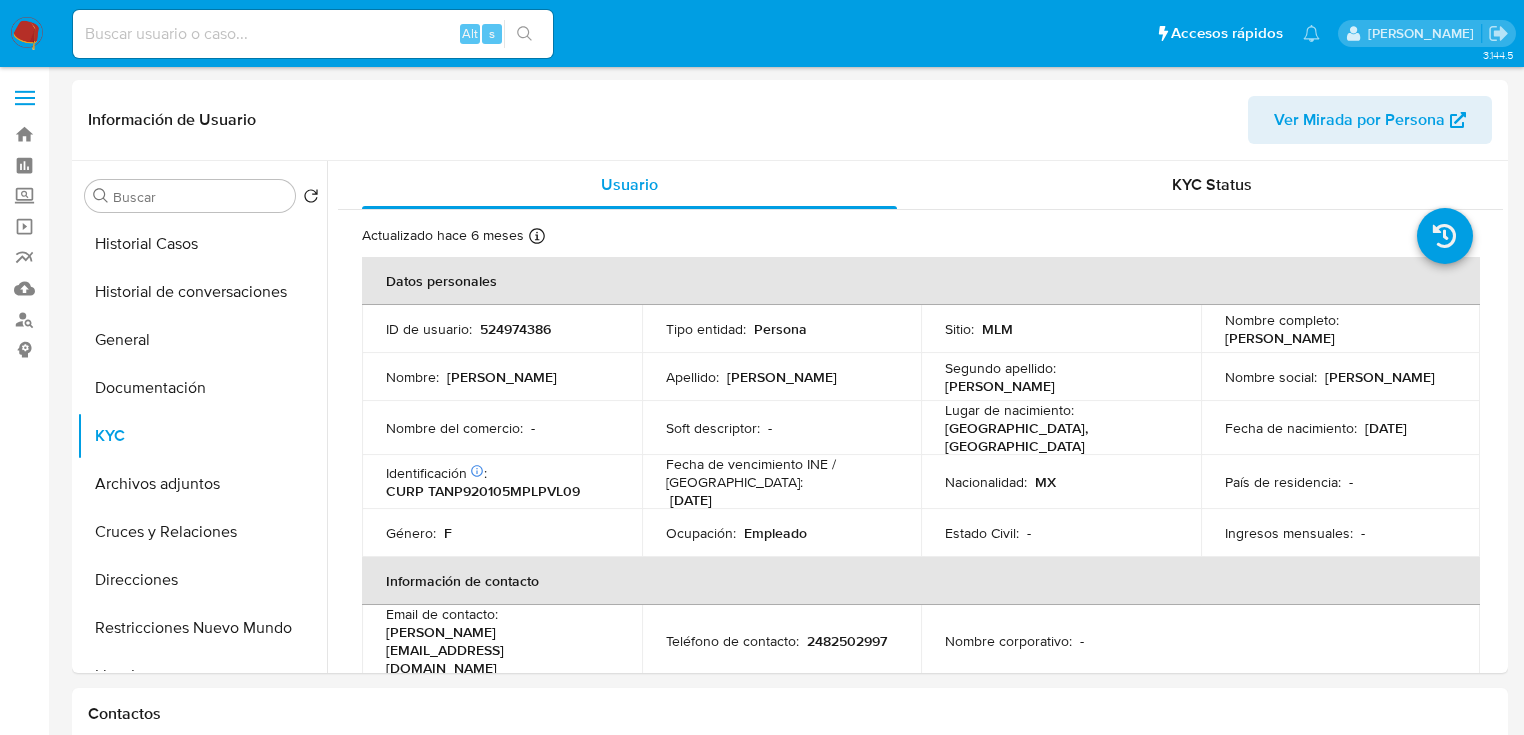 click on "Actualizado hace 6 meses   Creado: 16/06/2020 20:00:33 Actualizado: 31/12/2024 07:22:52 Datos personales   ID de usuario :    524974386   Tipo entidad :    Persona   Sitio :    MLM   Nombre completo :    Paulina Tapia Nieves   Nombre :    Paulina   Apellido :    Tapia   Segundo apellido :    Nieves   Nombre social :    paulina   Nombre del comercio :    -   Soft descriptor :    -   Lugar de nacimiento :    MEXICO, PUEBLA   Fecha de nacimiento :    05/01/1992   Identificación   CIC: 211201405 :    CURP TANP920105MPLPVL09   Fecha de vencimiento INE / Pasaporte :    31/12/2031   Nacionalidad :    MX   País de residencia :    -   Género :    F   Ocupación :    Empleado   Estado Civil :    -   Ingresos mensuales :    - Información de contacto   Email de contacto :    paulina.tapia9201@hotmail.com   Teléfono de contacto :    2482502997   Nombre corporativo :    - Verificación y cumplimiento   Nivel de KYC :    verified   Sujeto obligado :    -   Fatca :    -   PEP autodeclarado : -" at bounding box center (920, 1088) 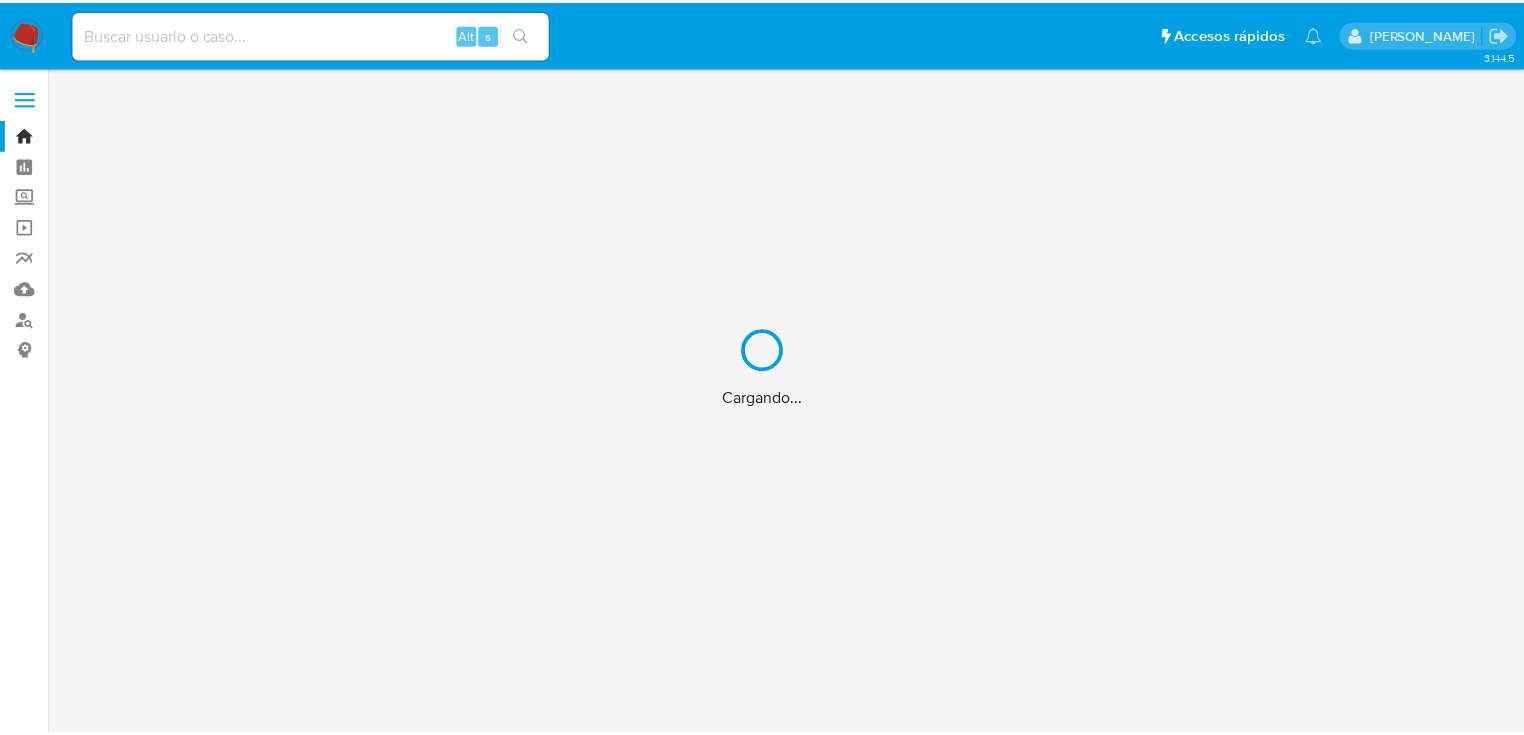 scroll, scrollTop: 0, scrollLeft: 0, axis: both 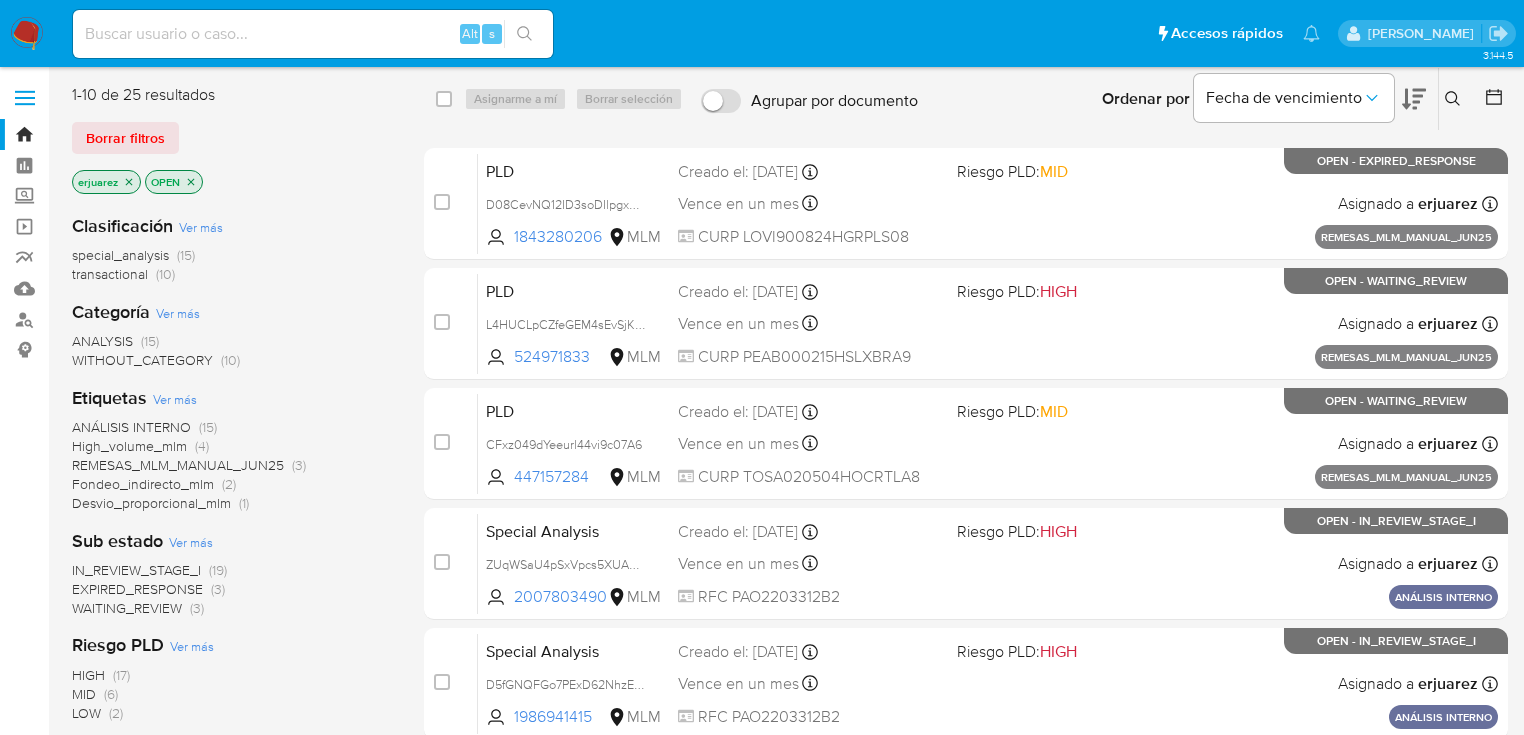 click 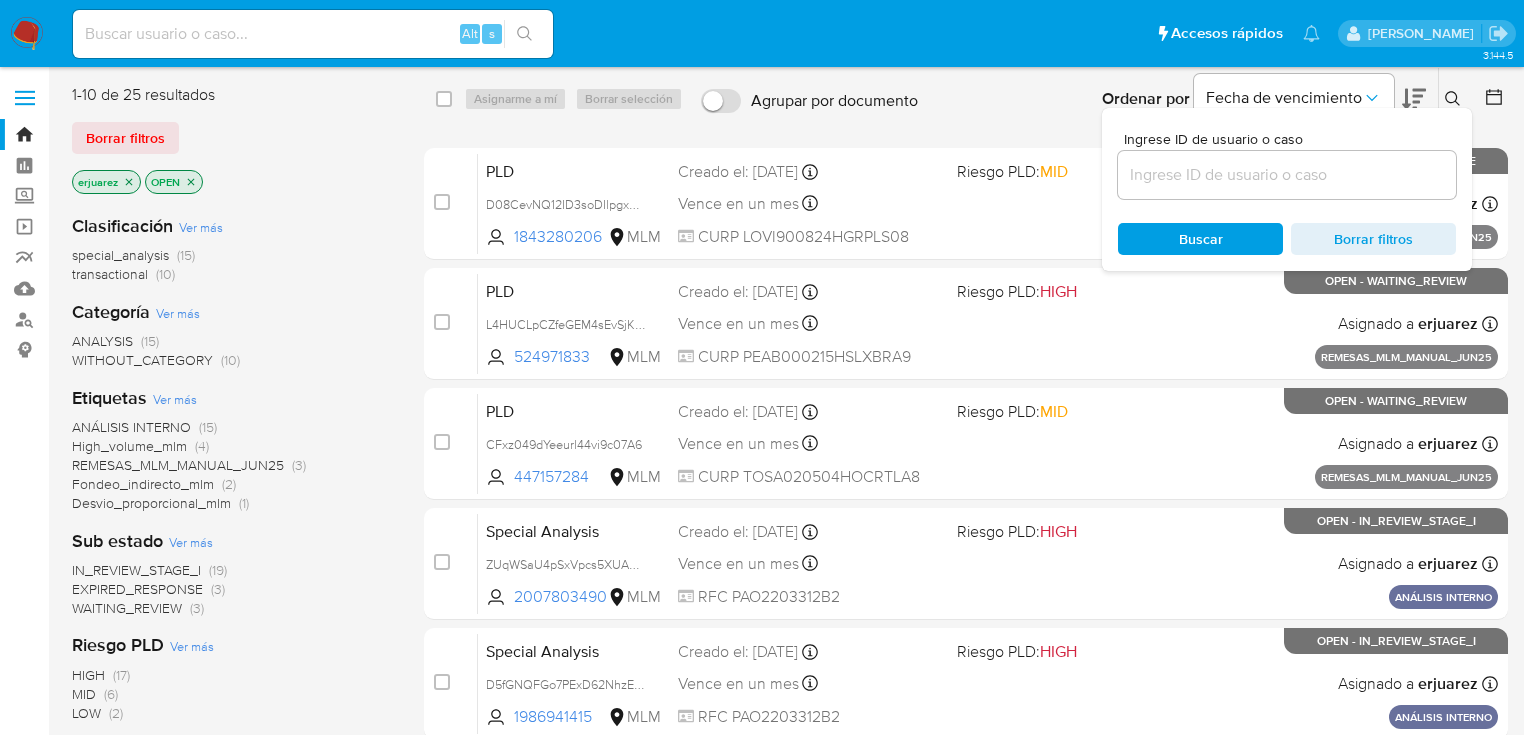click at bounding box center (1287, 175) 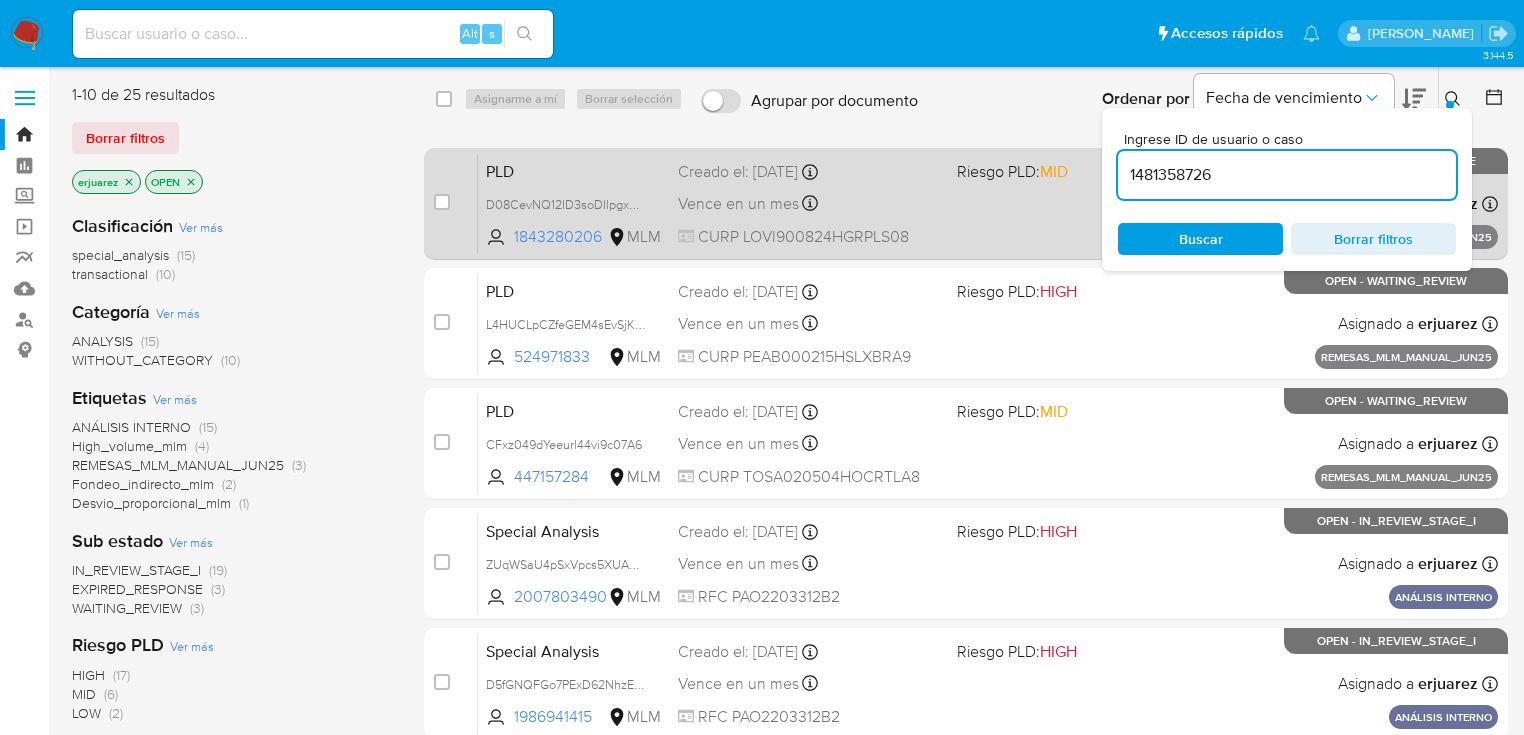 type on "1481358726" 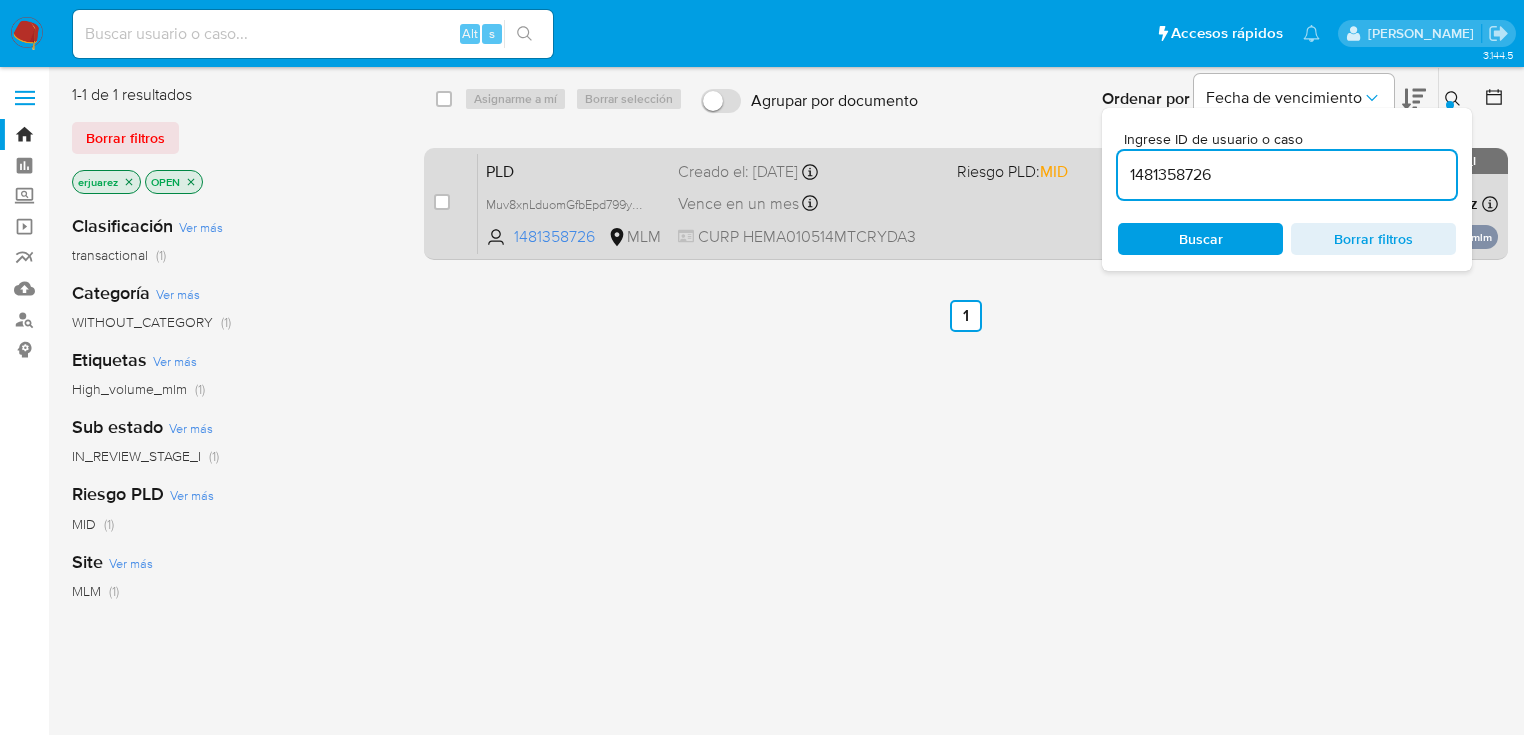 click on "Vence en un mes   Vence el 11/08/2025 02:08:55" at bounding box center (809, 203) 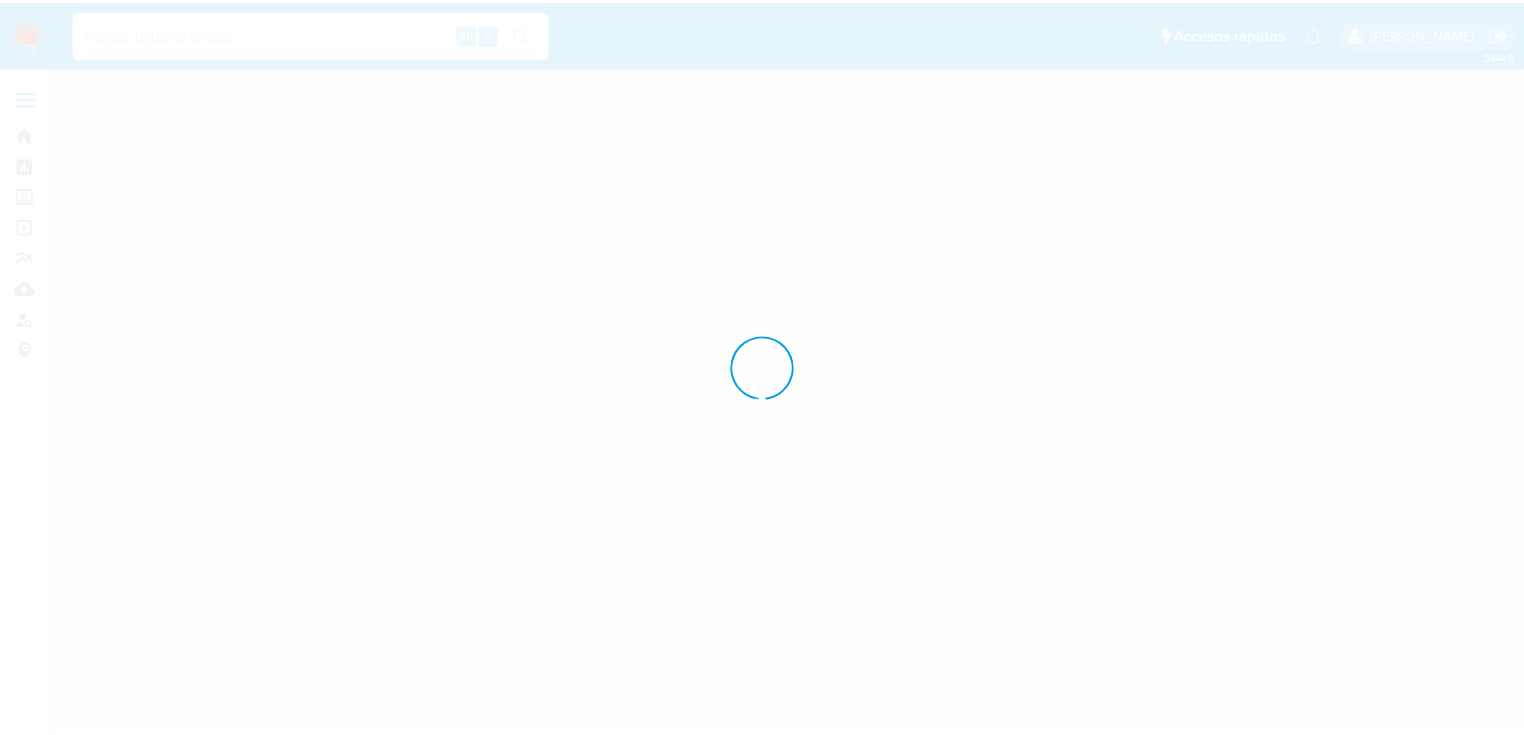 scroll, scrollTop: 0, scrollLeft: 0, axis: both 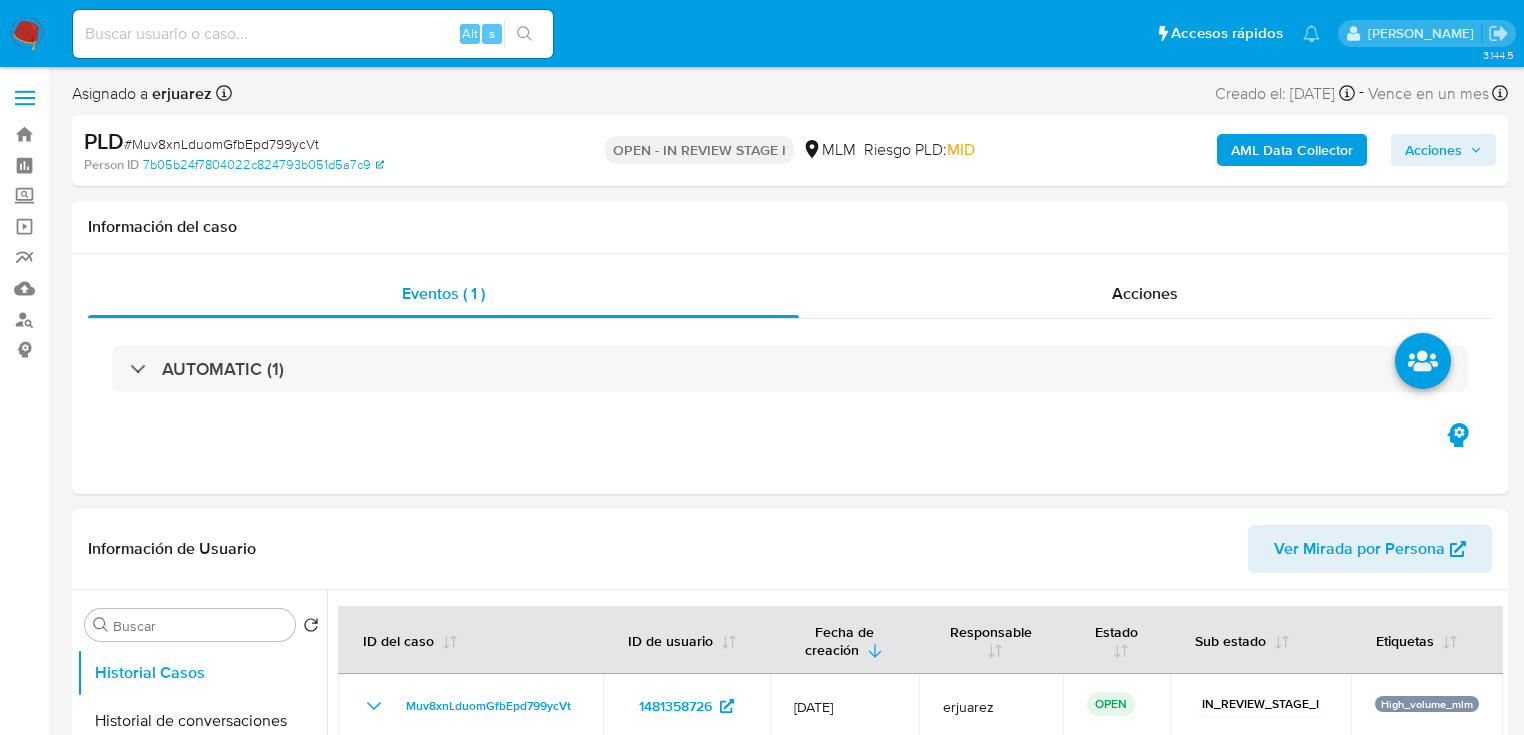 select on "10" 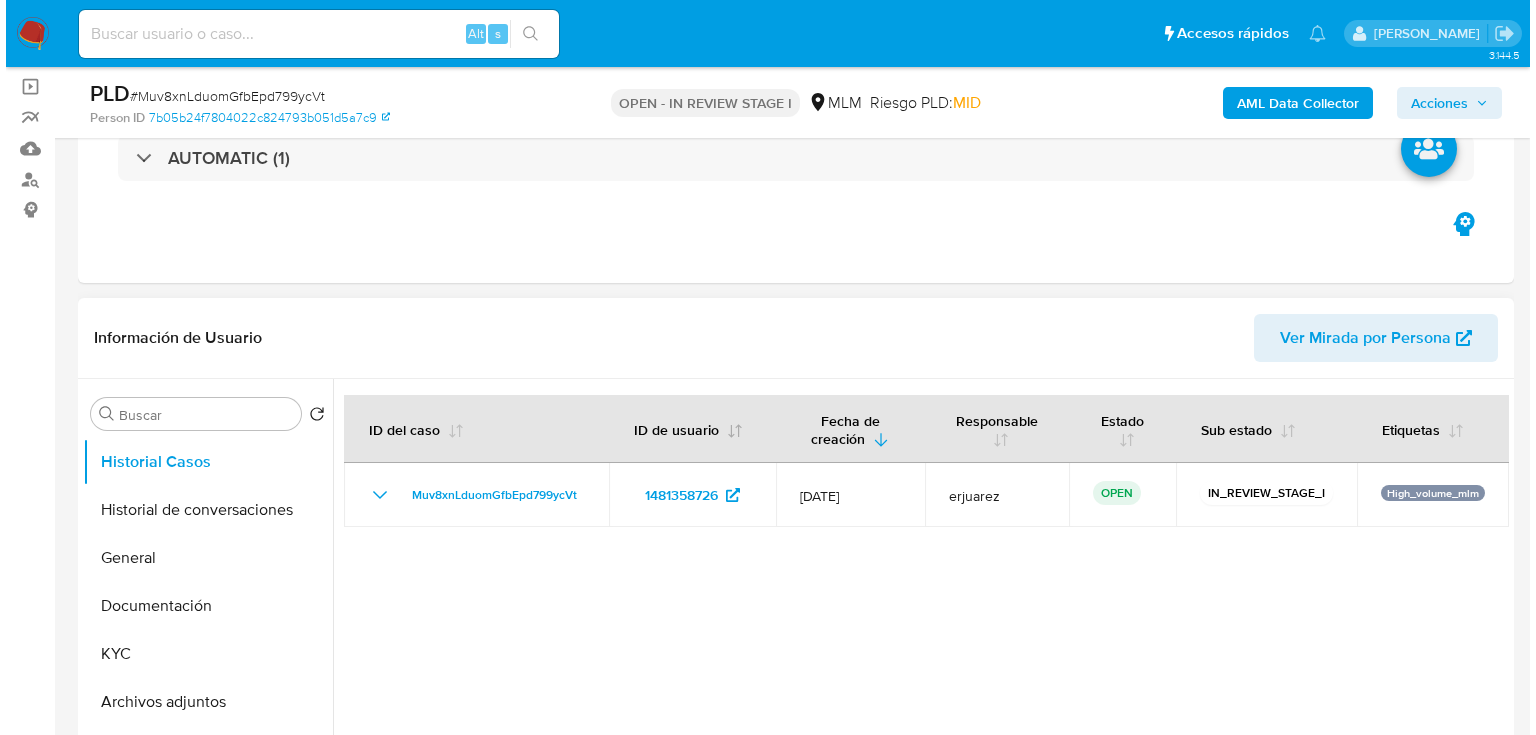 scroll, scrollTop: 320, scrollLeft: 0, axis: vertical 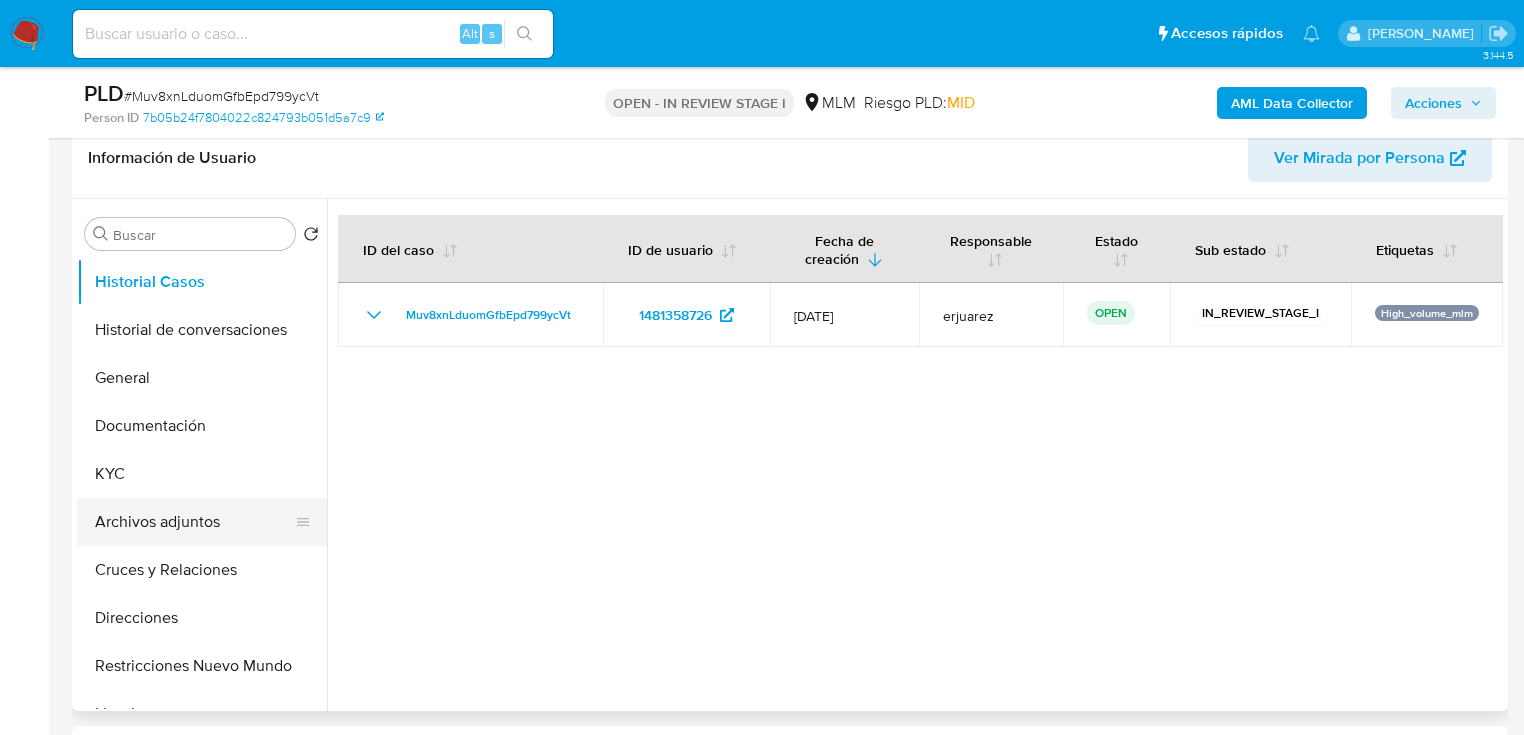 drag, startPoint x: 148, startPoint y: 522, endPoint x: 227, endPoint y: 522, distance: 79 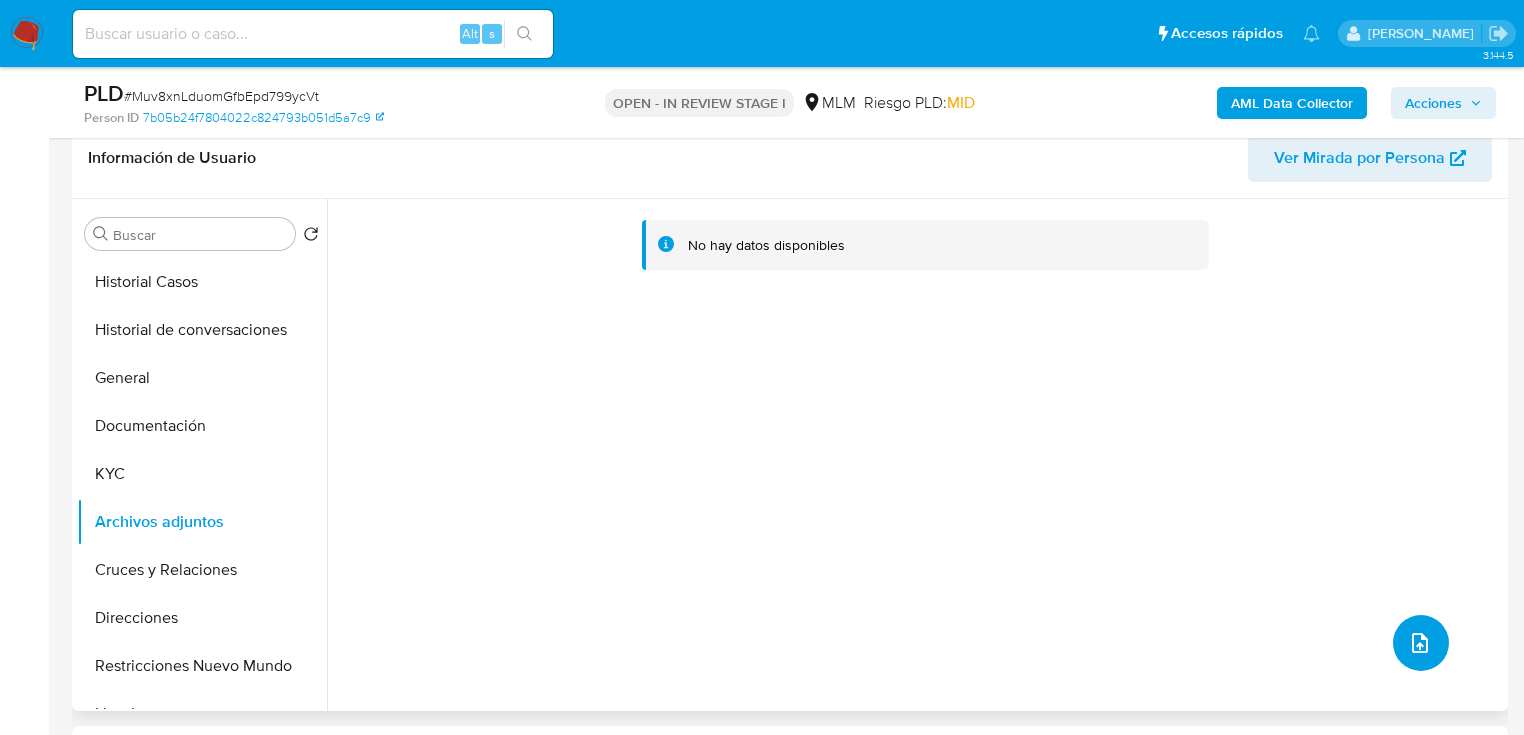 click 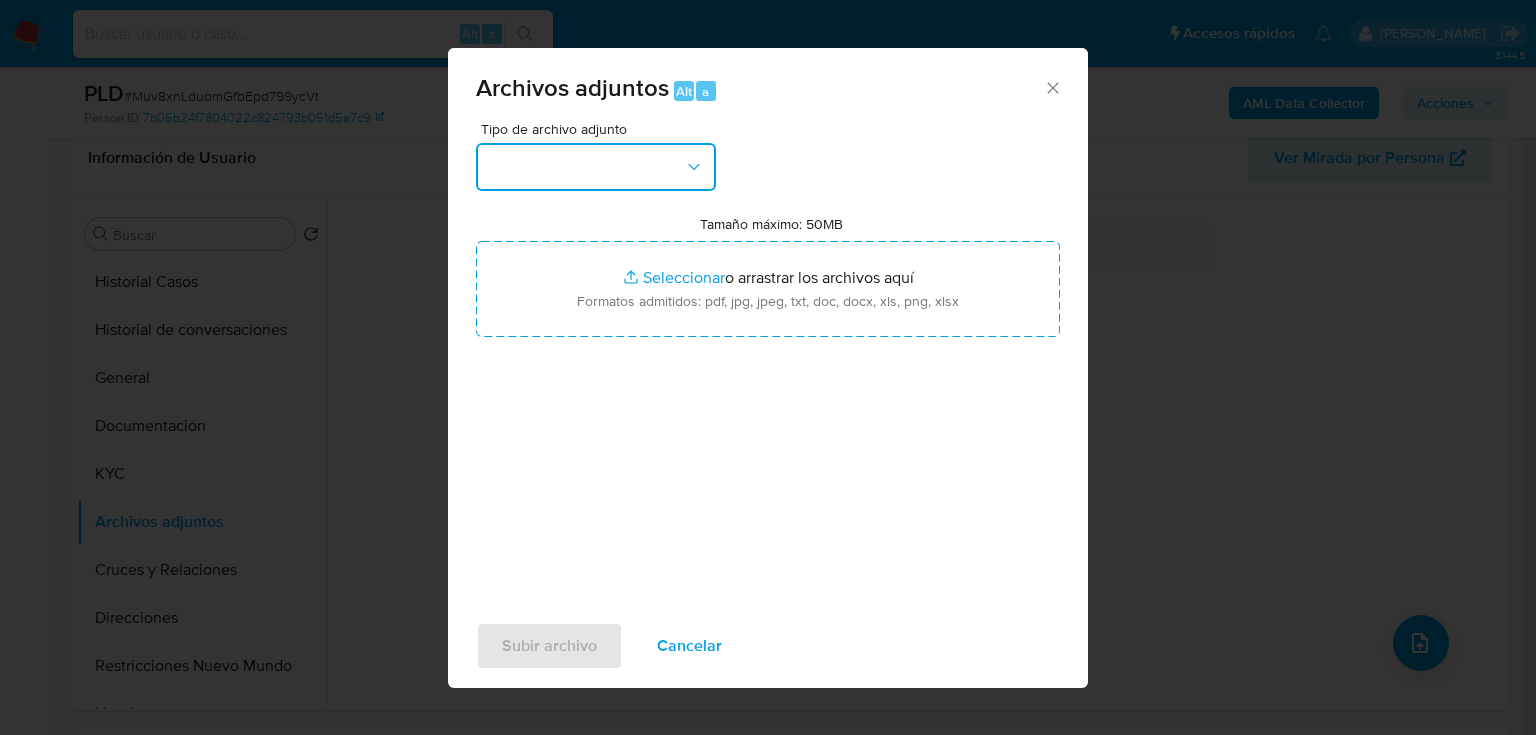 click at bounding box center [596, 167] 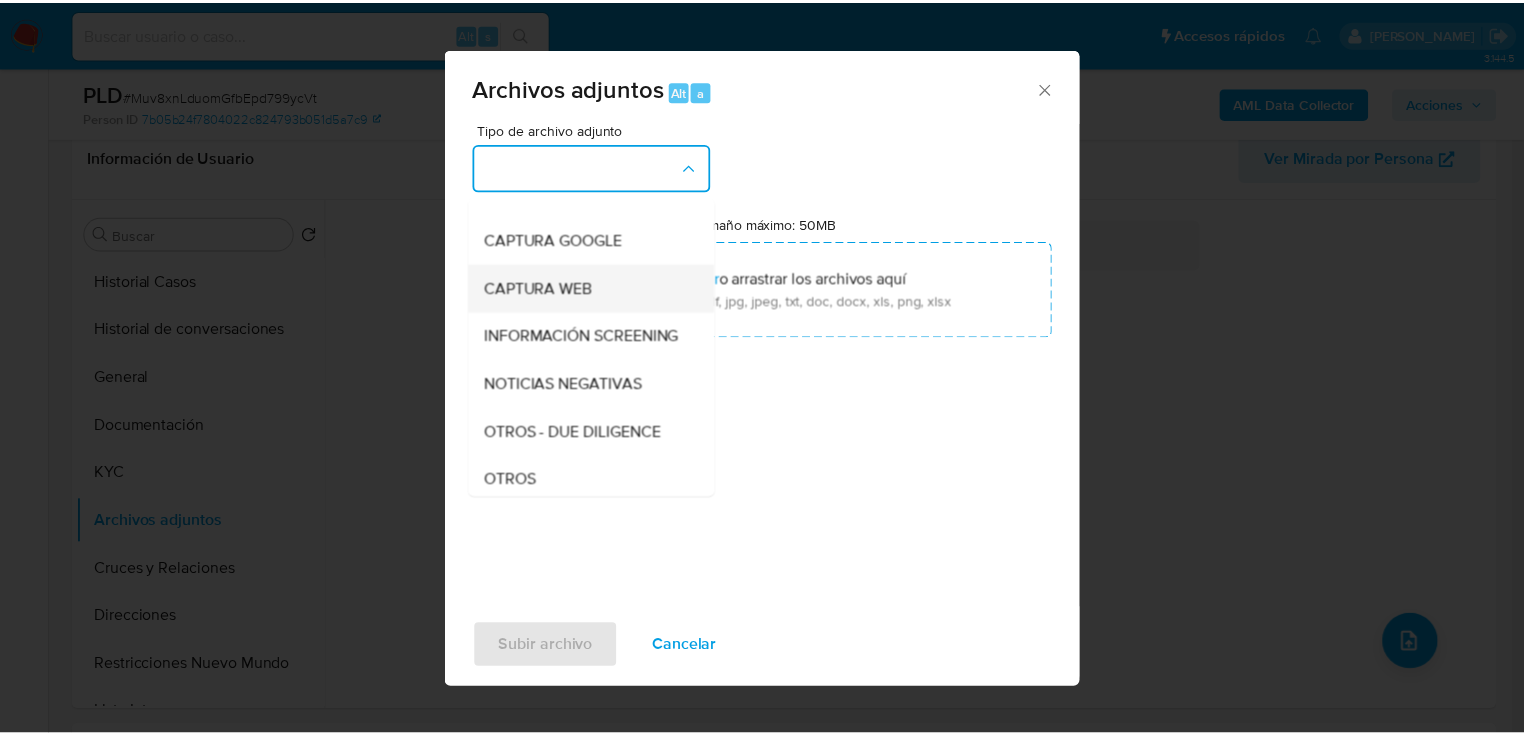scroll, scrollTop: 240, scrollLeft: 0, axis: vertical 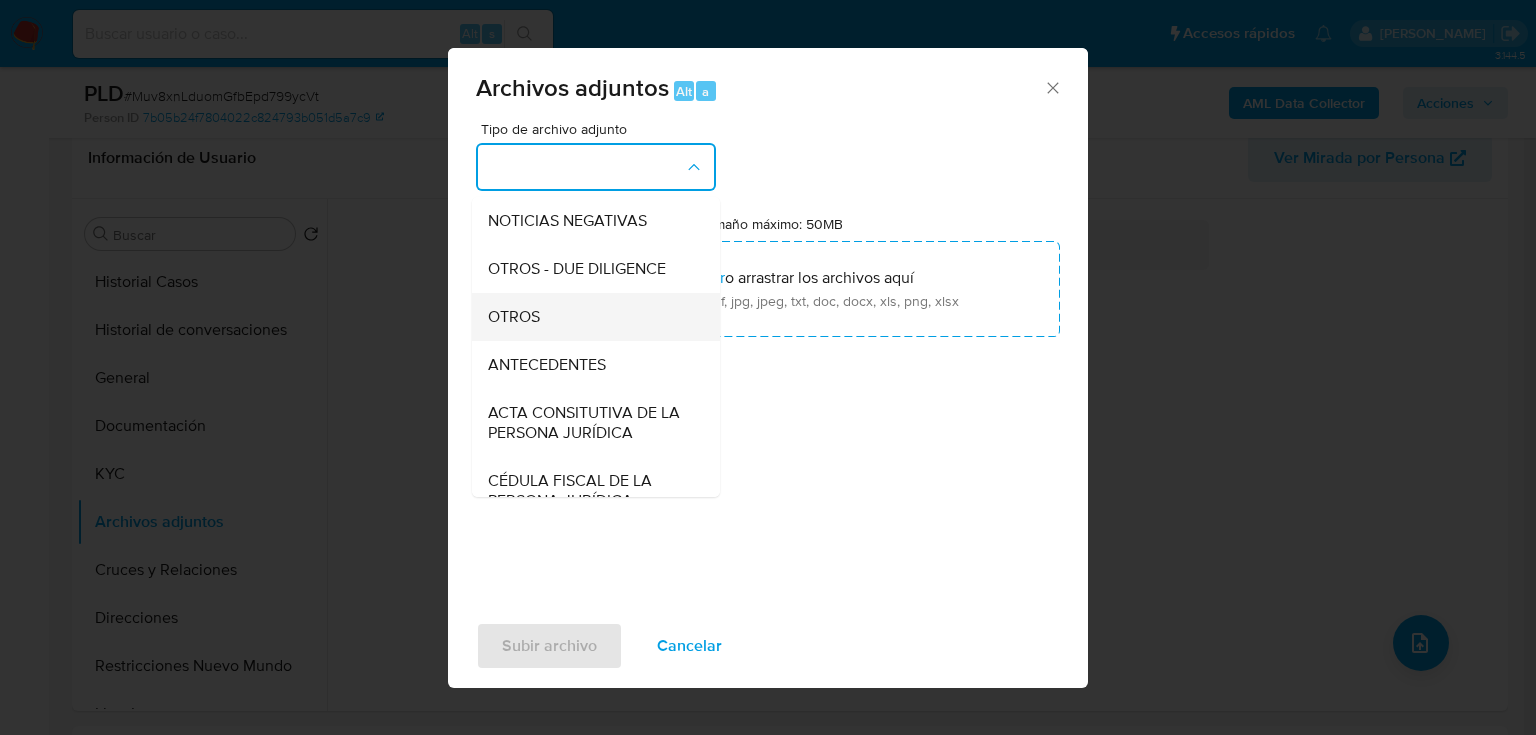click on "OTROS" at bounding box center (590, 317) 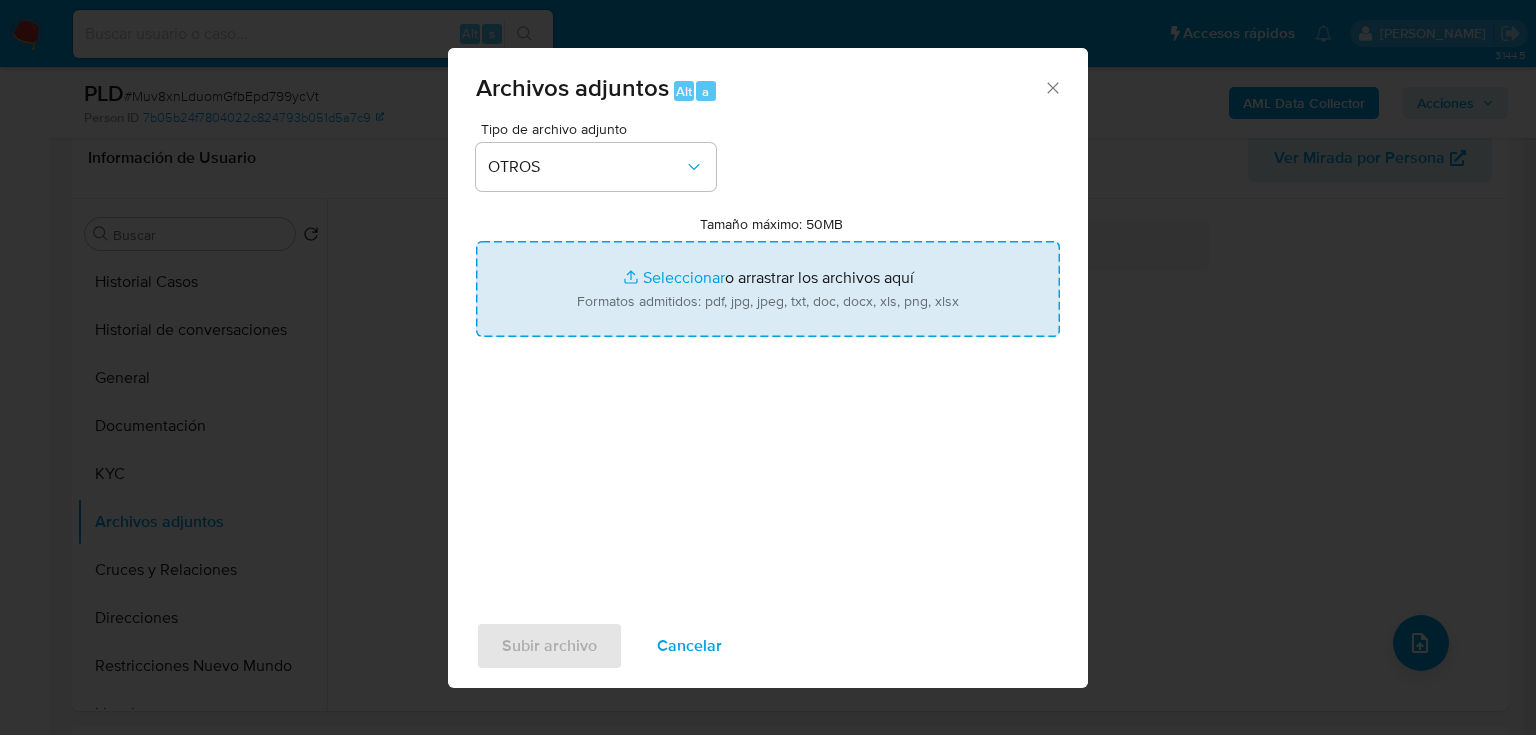 click on "Tamaño máximo: 50MB Seleccionar archivos" at bounding box center [768, 289] 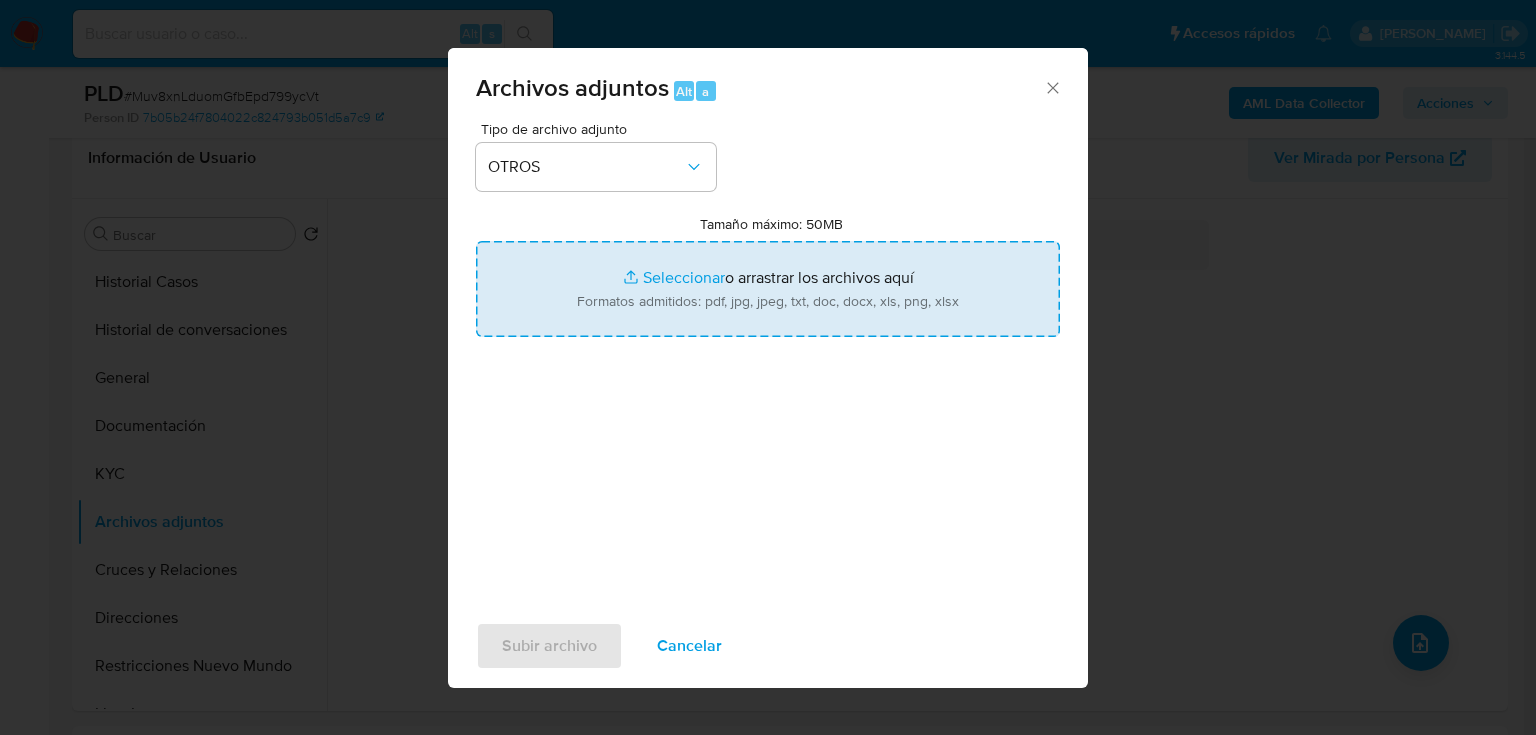 type on "C:\fakepath\1481358726_Adriana [PERSON_NAME] May_Jun25.pdf" 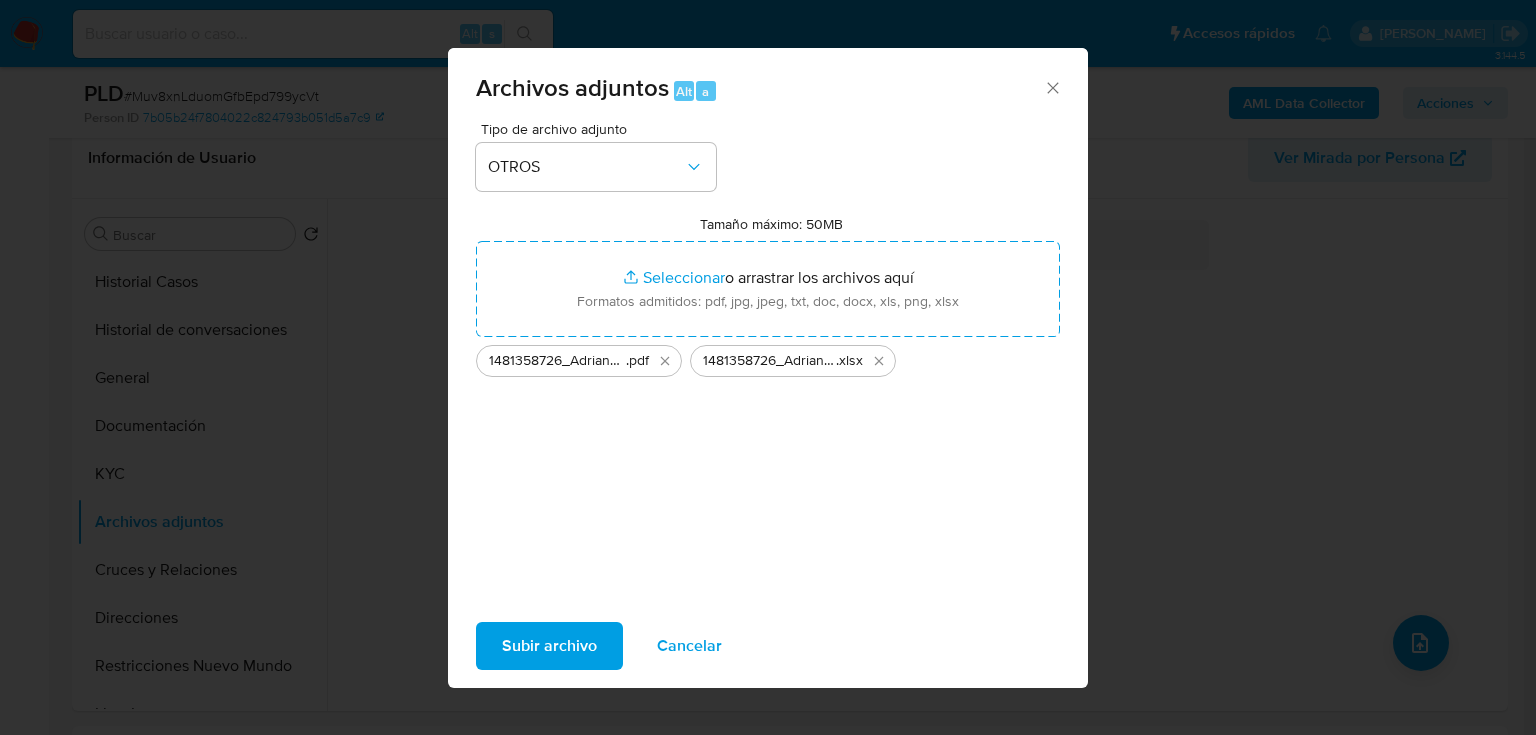 click on "Subir archivo" at bounding box center (549, 646) 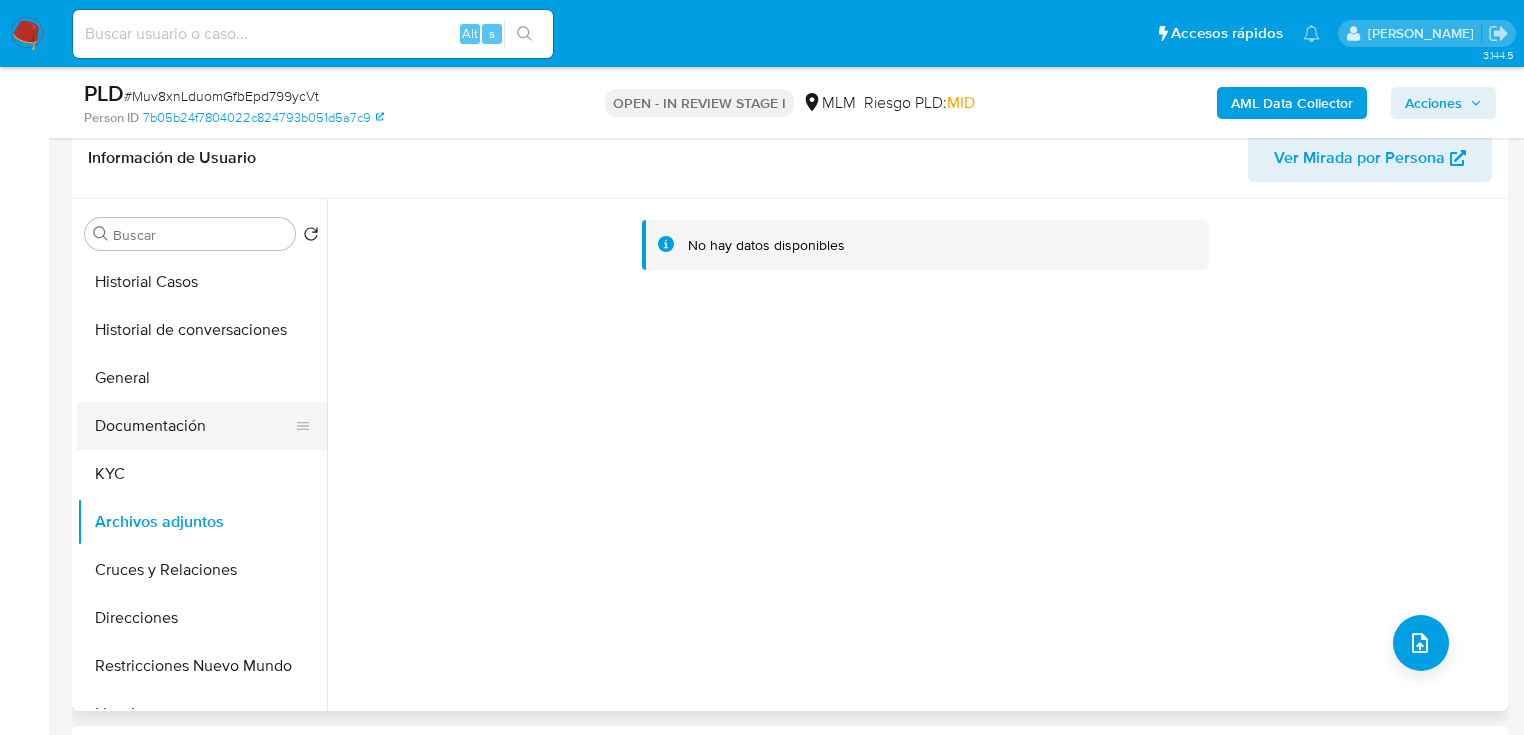click on "Documentación" at bounding box center [194, 426] 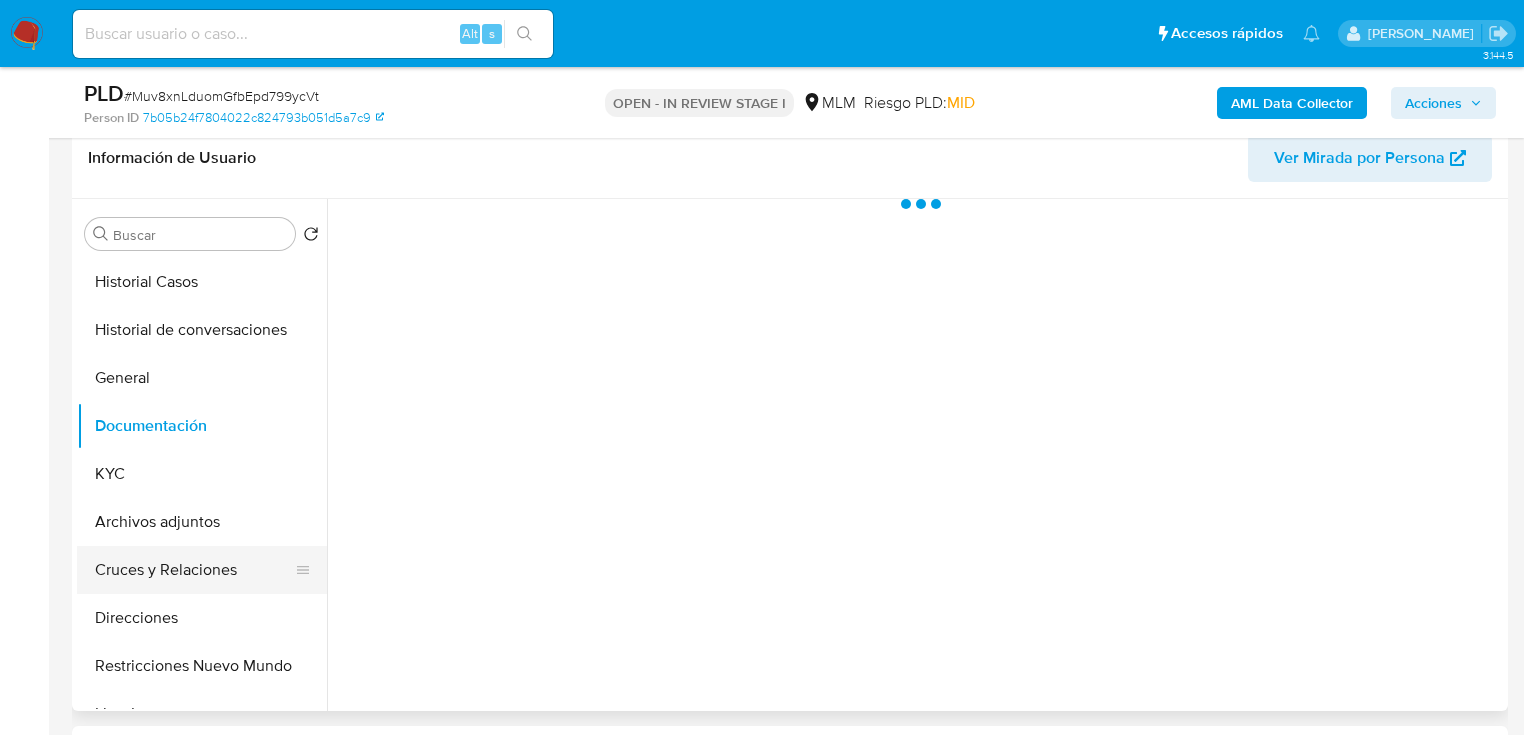 drag, startPoint x: 186, startPoint y: 564, endPoint x: 186, endPoint y: 547, distance: 17 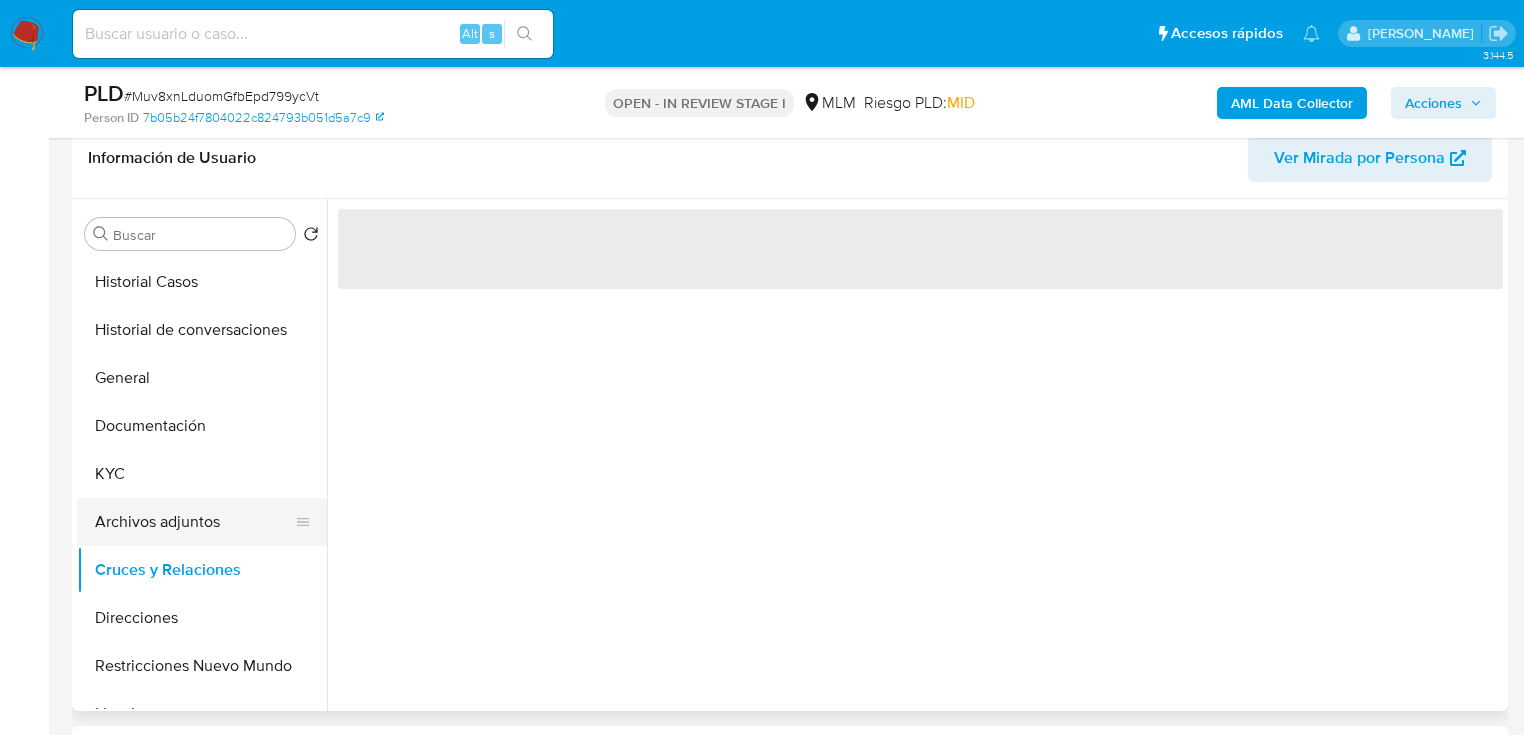 click on "Archivos adjuntos" at bounding box center [194, 522] 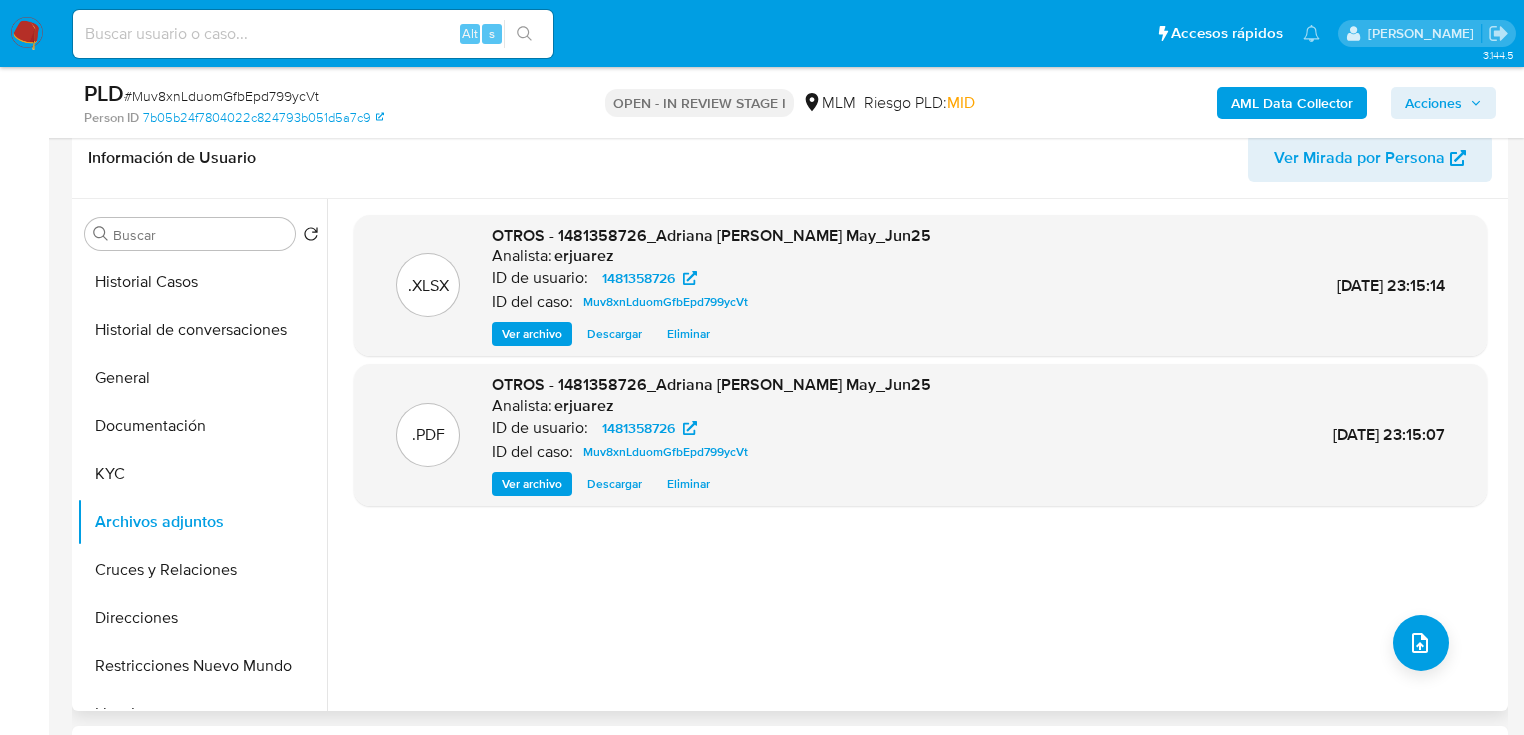 click on "Ver archivo" at bounding box center (532, 484) 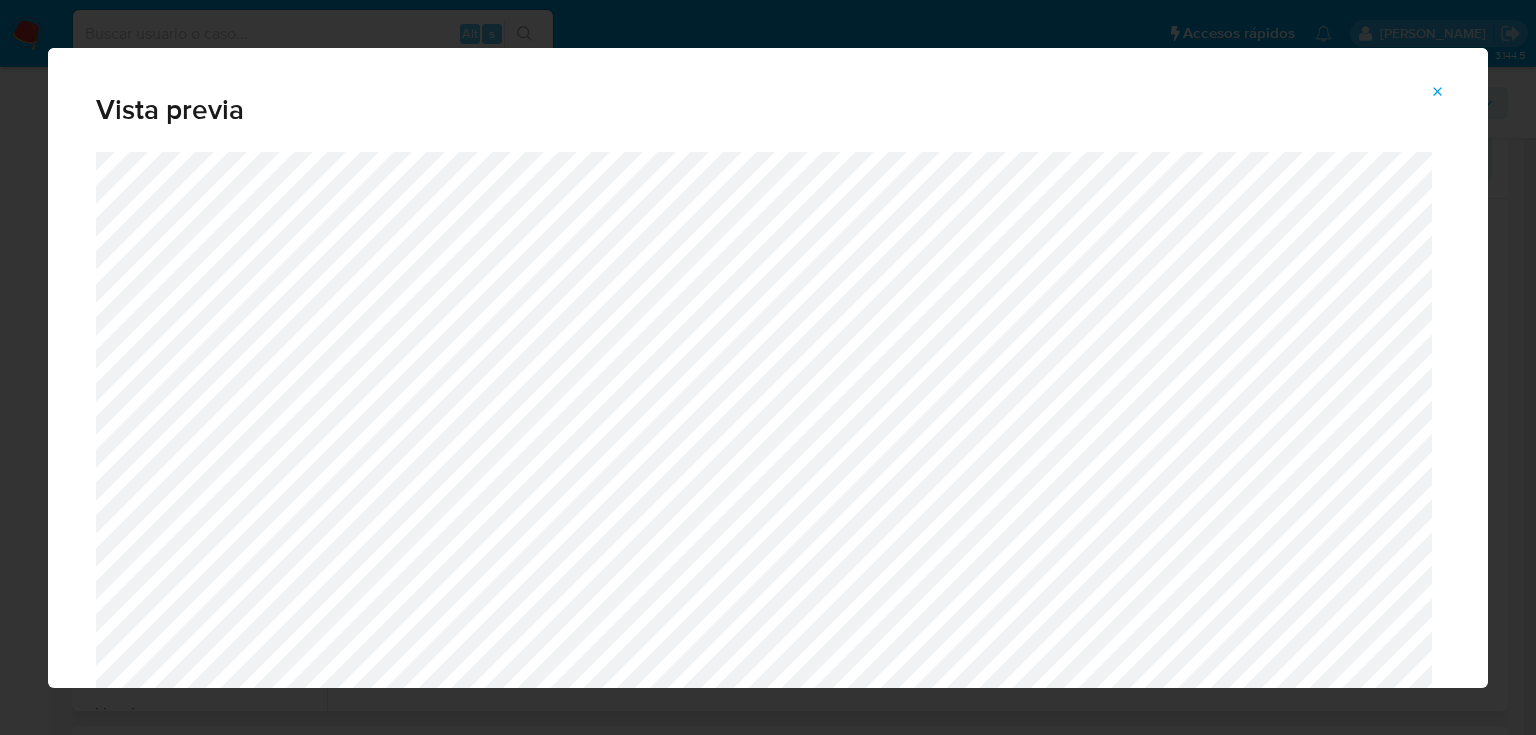 click at bounding box center [1438, 92] 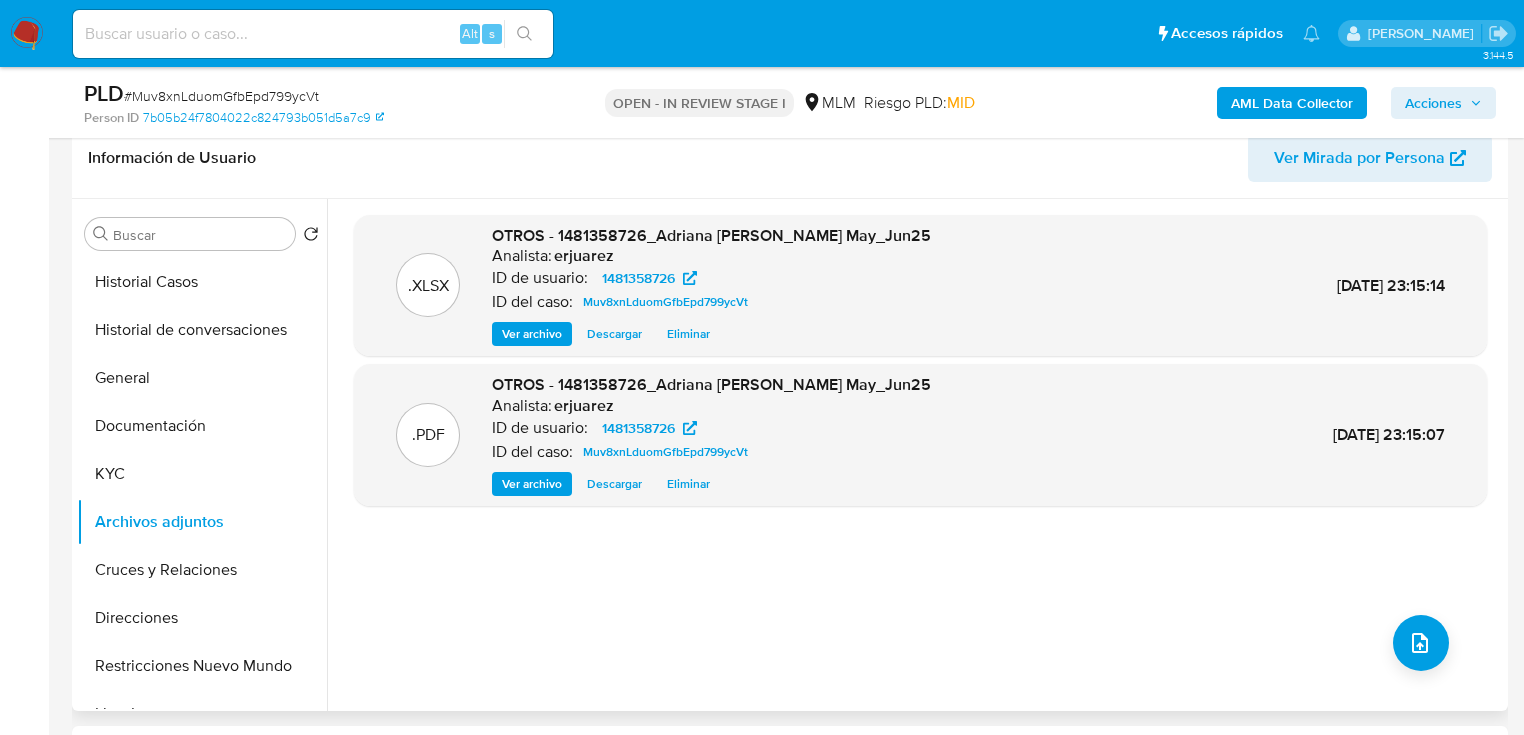 click on "Acciones" at bounding box center (1443, 103) 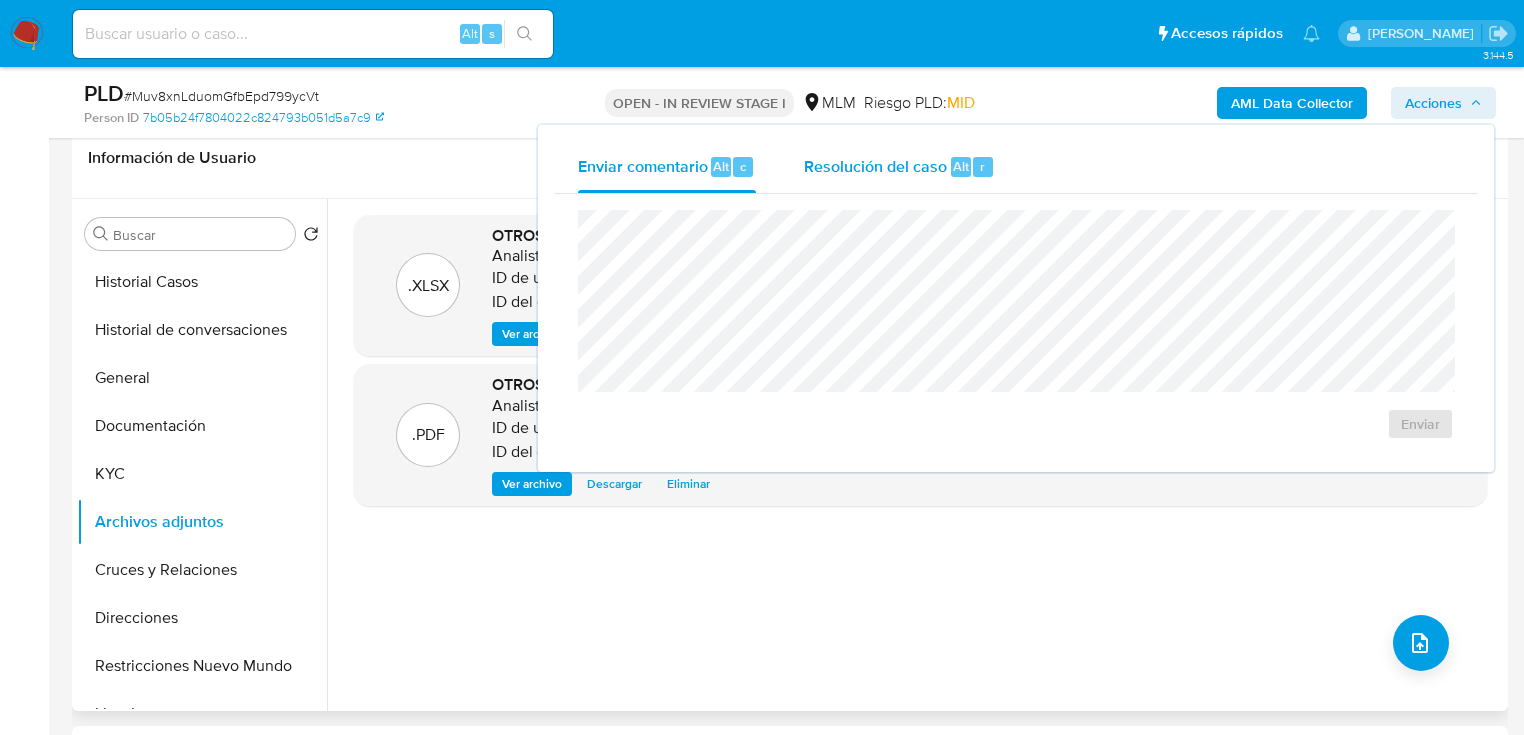 click on "Resolución del caso" at bounding box center [875, 165] 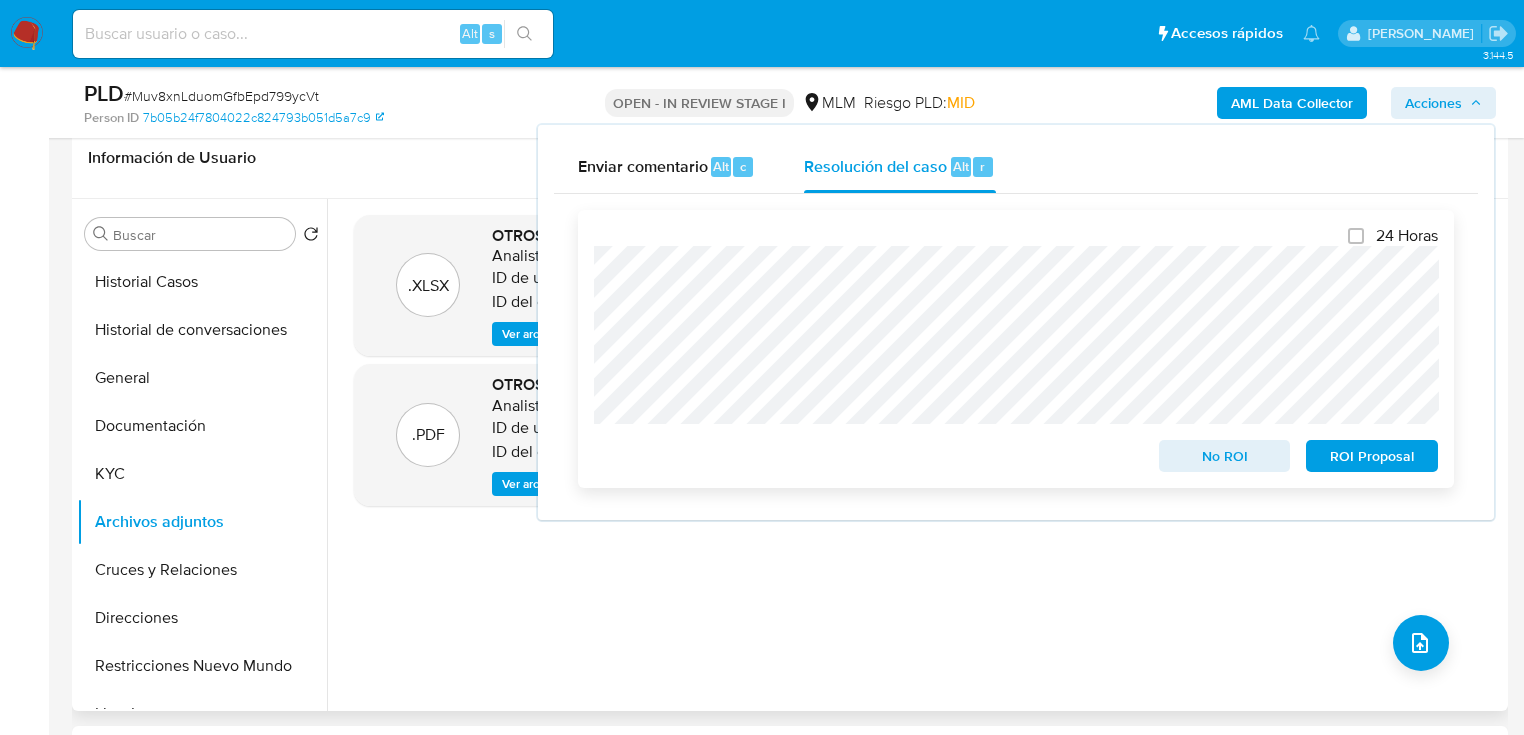 click on "No ROI" at bounding box center [1225, 456] 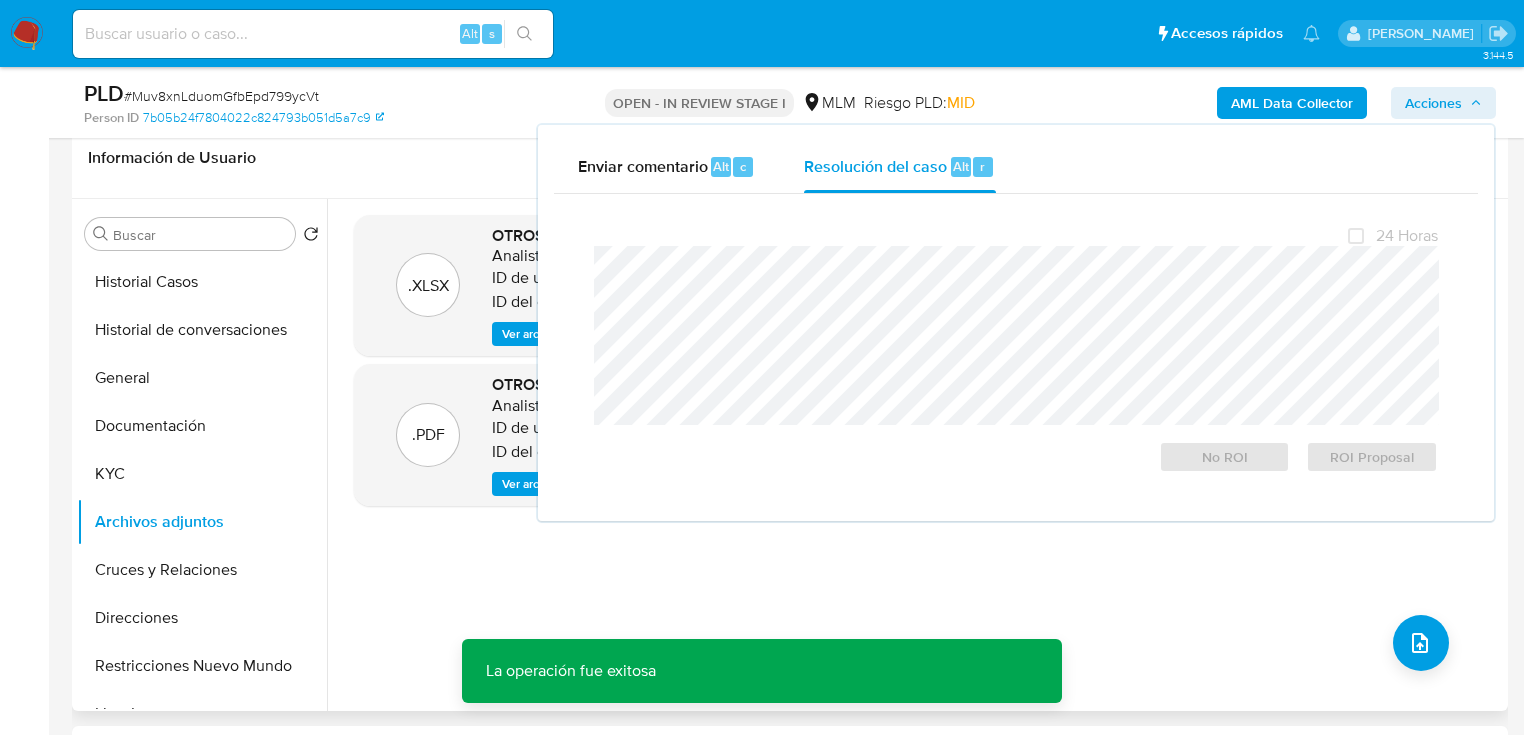 click on ".XLSX OTROS - 1481358726_Adriana [PERSON_NAME] May_Jun25 Analista: erjuarez ID de usuario: 1481358726 ID del caso: Muv8xnLduomGfbEpd799ycVt Ver archivo Descargar Eliminar [DATE] 23:15:14 .PDF OTROS - 1481358726_Adriana [PERSON_NAME] May_Jun25 Analista: erjuarez ID de usuario: 1481358726 ID del caso: Muv8xnLduomGfbEpd799ycVt Ver archivo Descargar Eliminar [DATE] 23:15:07" at bounding box center (920, 455) 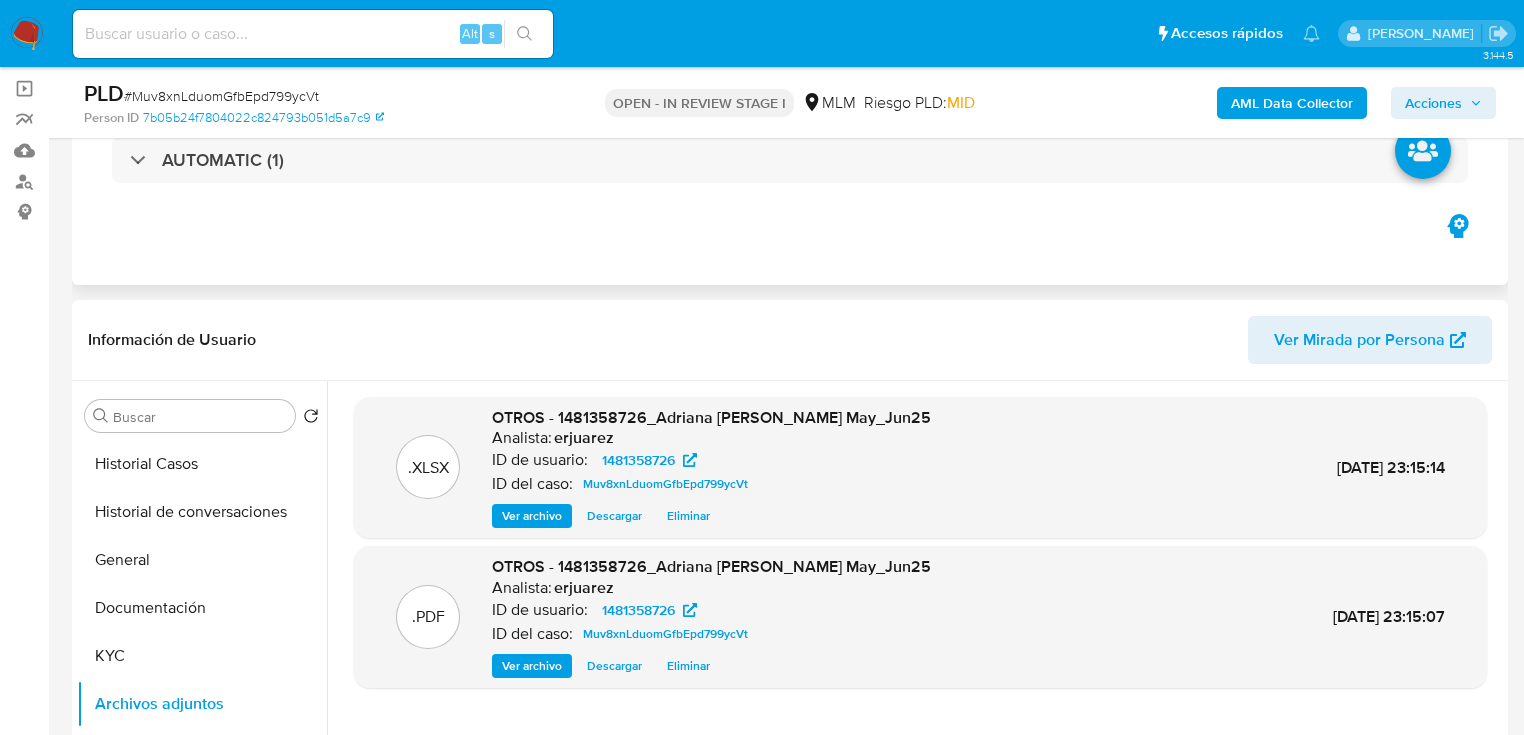 scroll, scrollTop: 0, scrollLeft: 0, axis: both 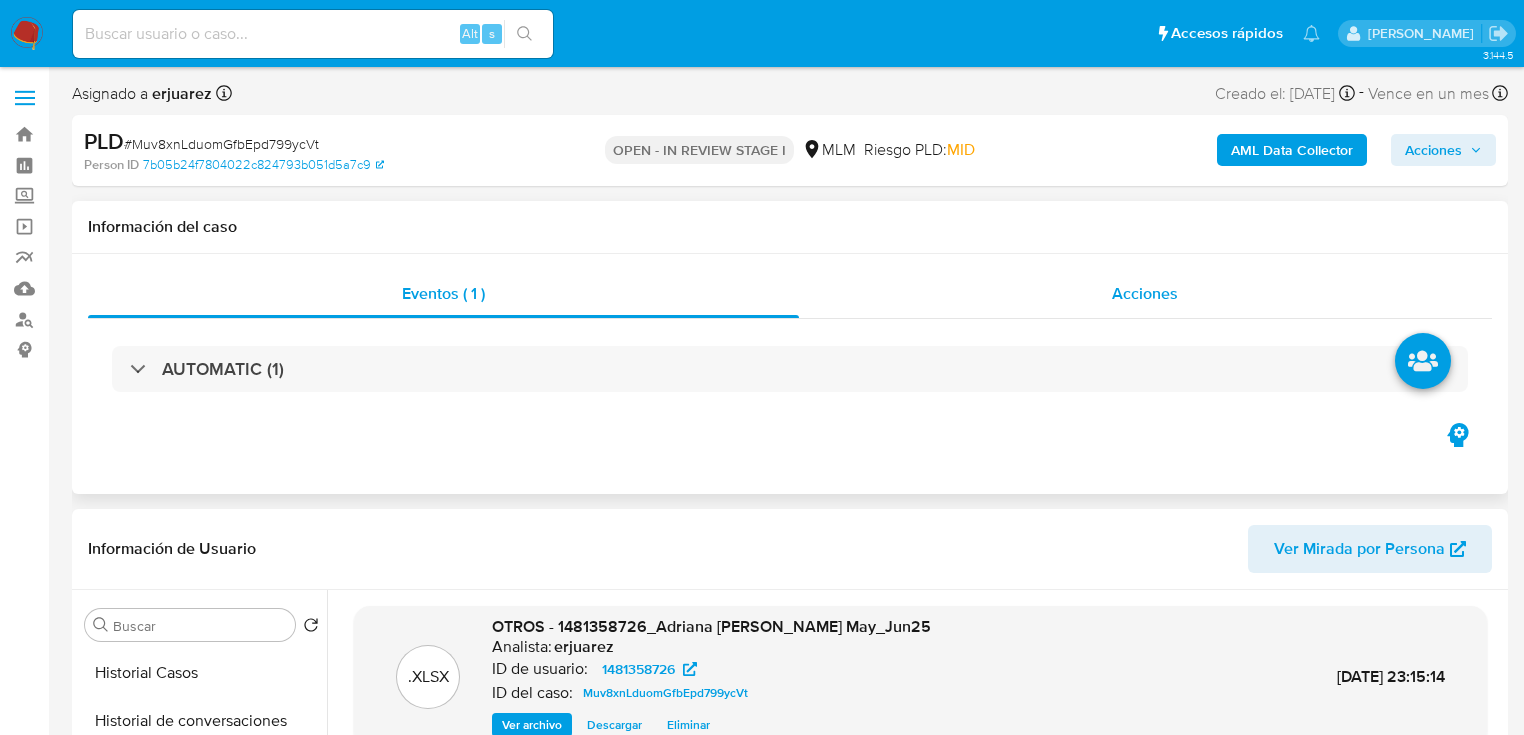 click on "Acciones" at bounding box center (1146, 294) 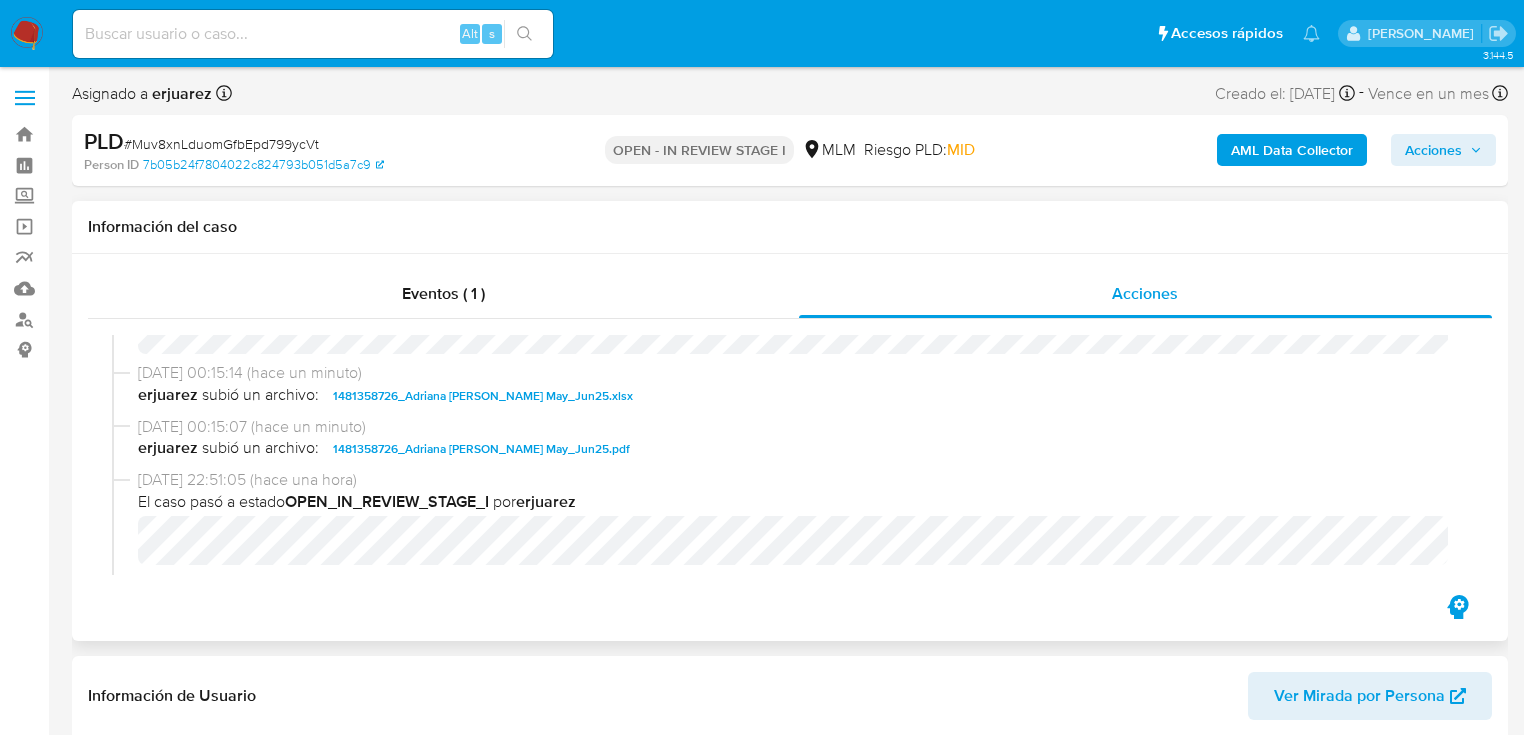 scroll, scrollTop: 400, scrollLeft: 0, axis: vertical 